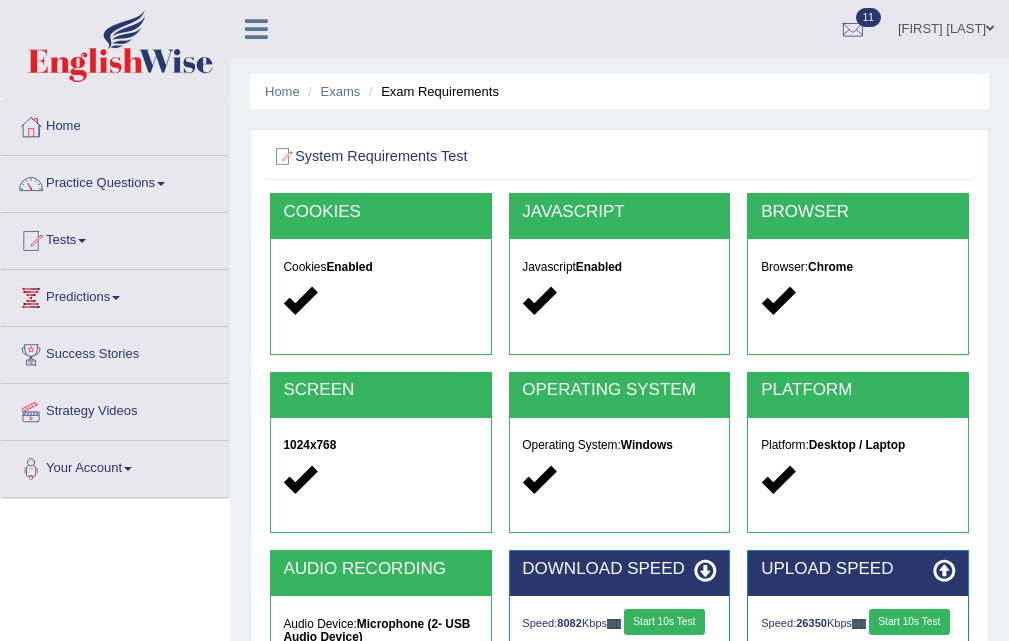scroll, scrollTop: 400, scrollLeft: 0, axis: vertical 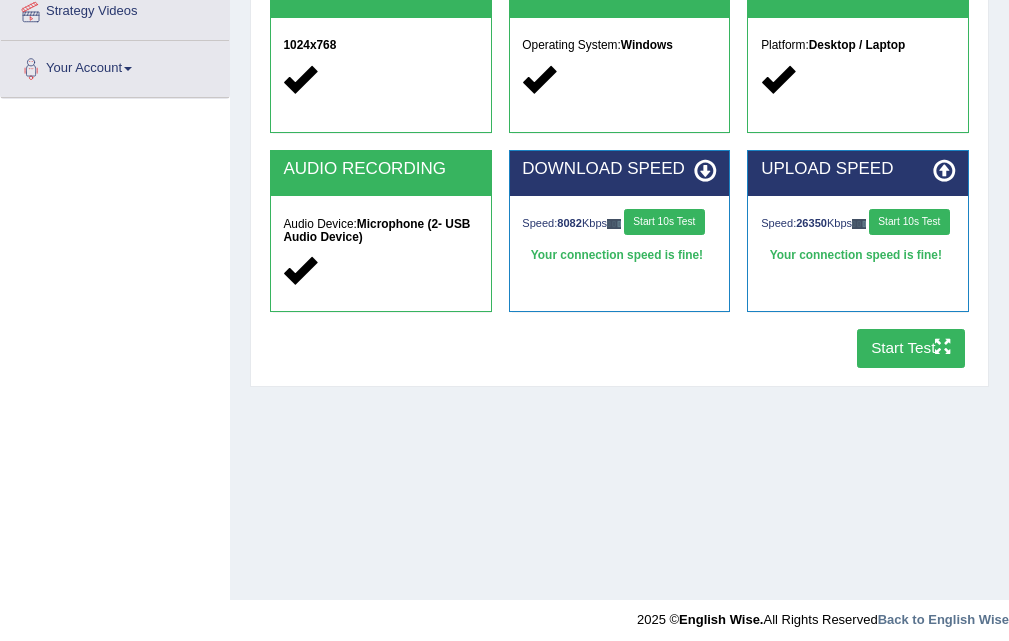 click on "UPLOAD SPEED
Speed:  26350  Kbps    Start 10s Test
Your connection speed is fine!" at bounding box center (858, 239) 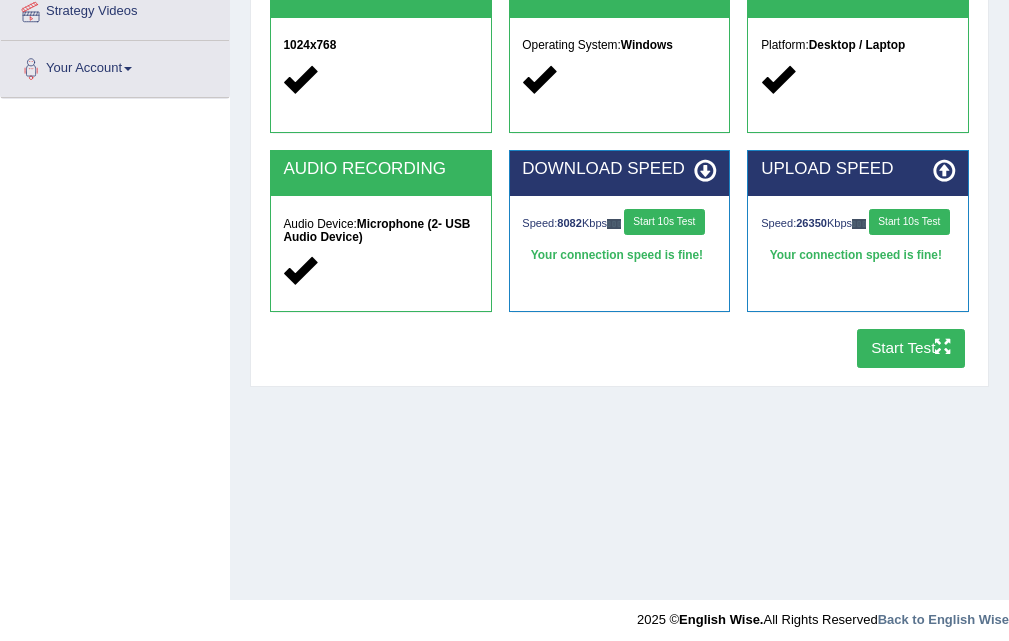 click on "Start Test" at bounding box center [911, 348] 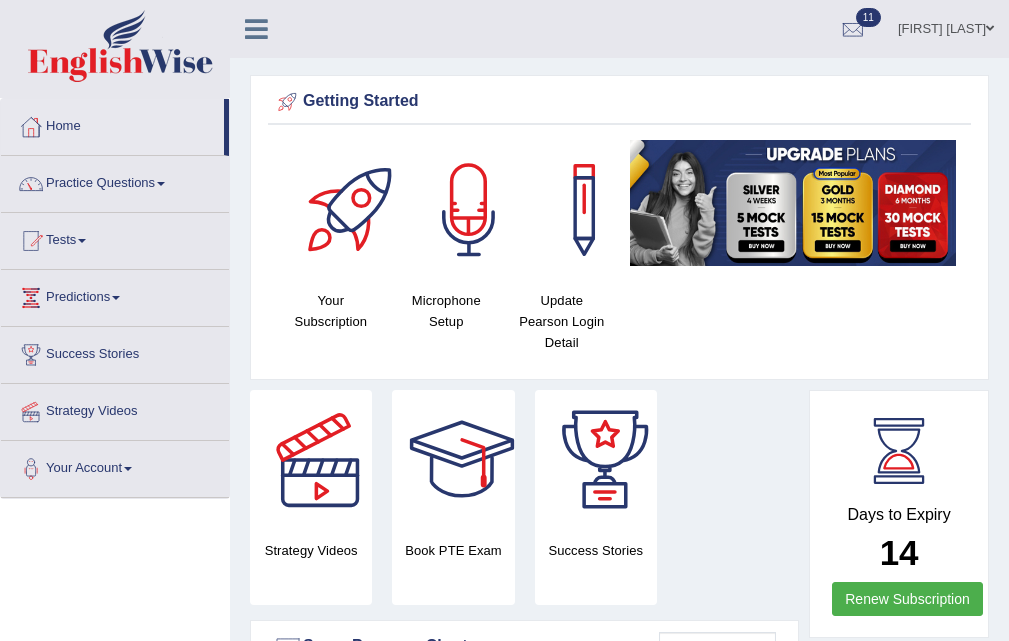 scroll, scrollTop: 2477, scrollLeft: 0, axis: vertical 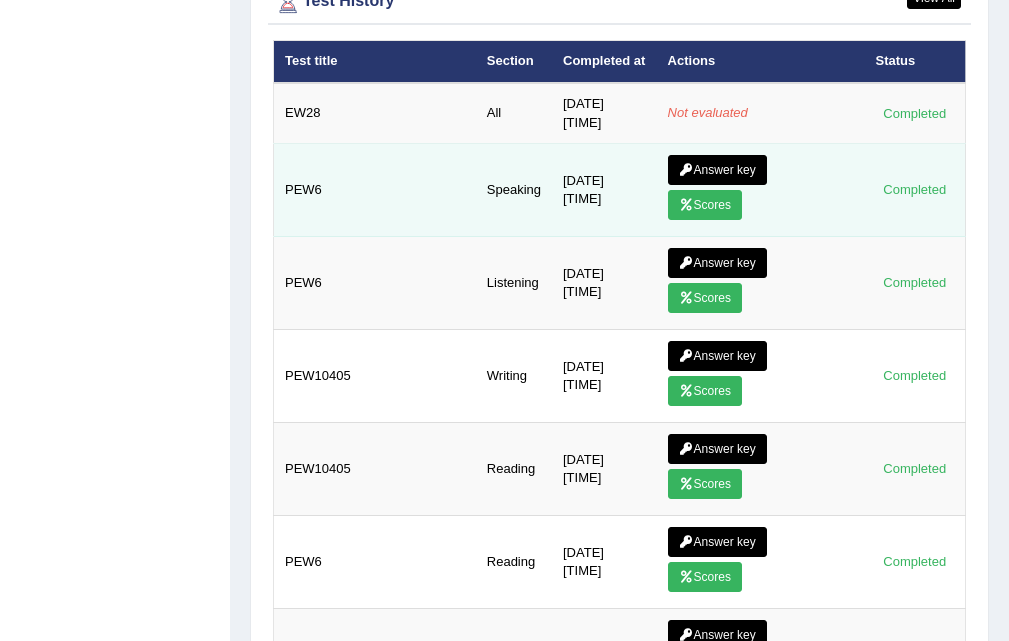 click on "Answer key" at bounding box center (717, 170) 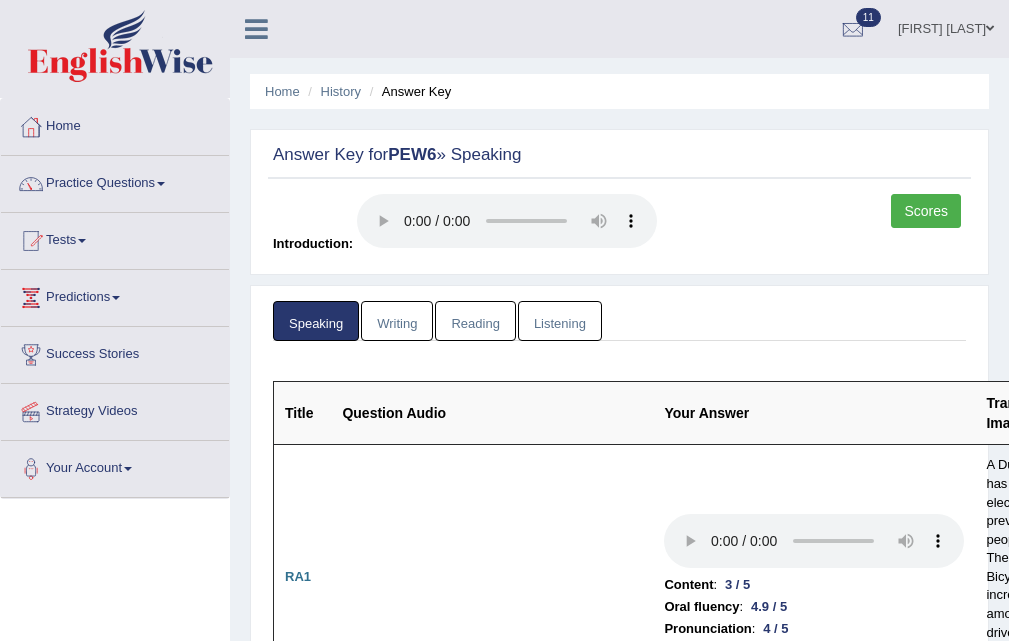 scroll, scrollTop: 400, scrollLeft: 0, axis: vertical 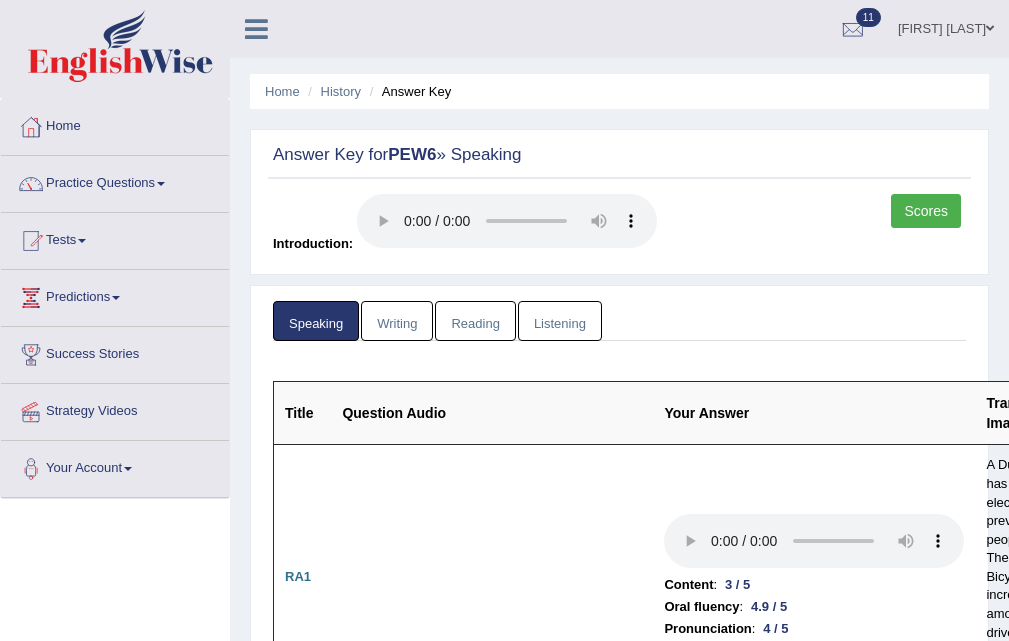 click on "Writing" at bounding box center [397, 321] 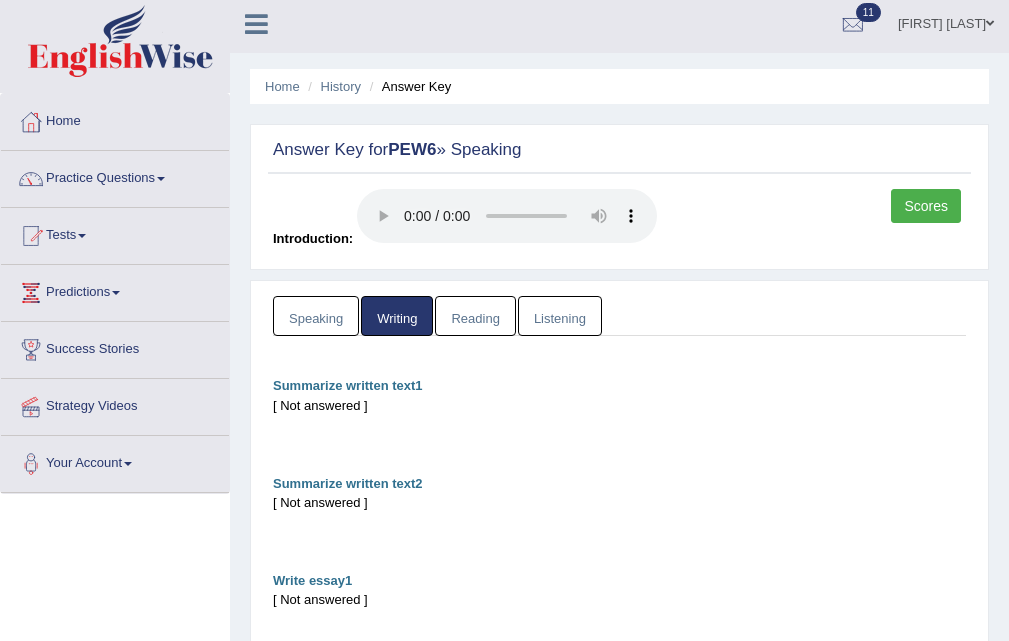 scroll, scrollTop: 0, scrollLeft: 0, axis: both 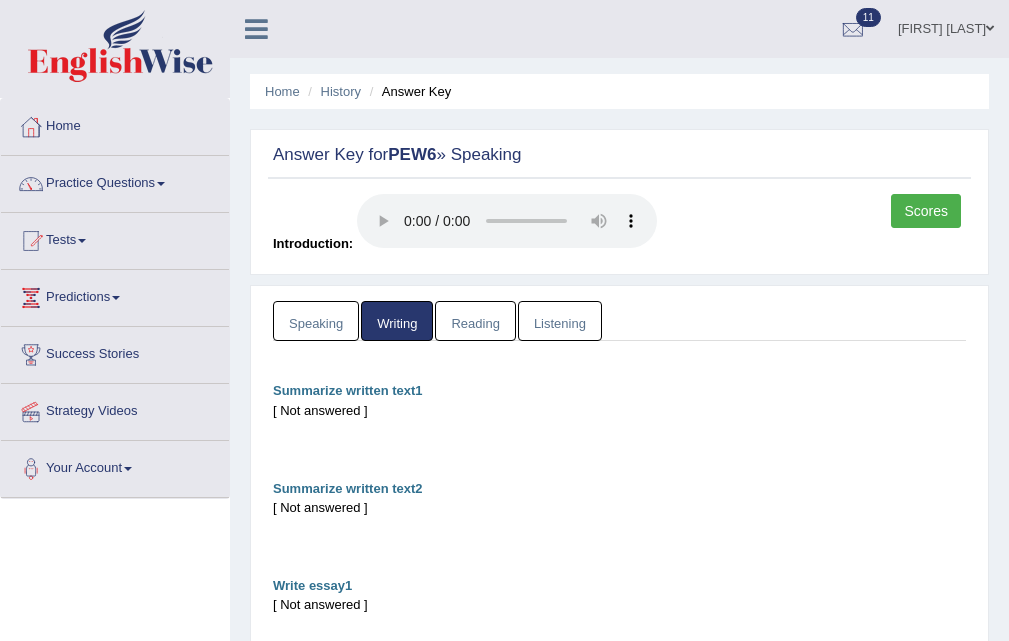 click on "[ Not answered ]" at bounding box center (619, 507) 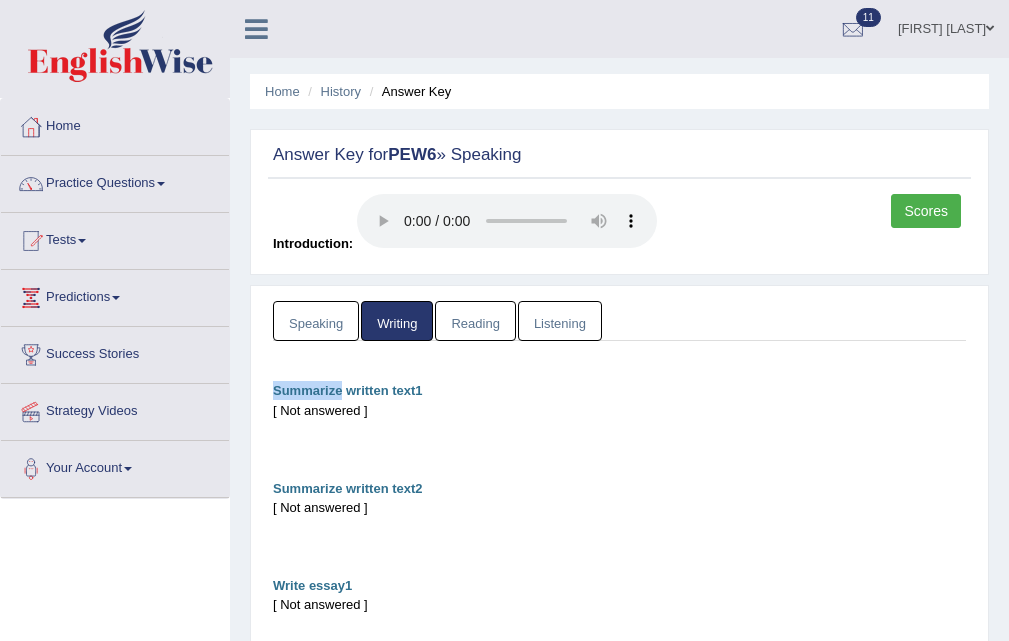 click on "Summarize written text1" at bounding box center (348, 390) 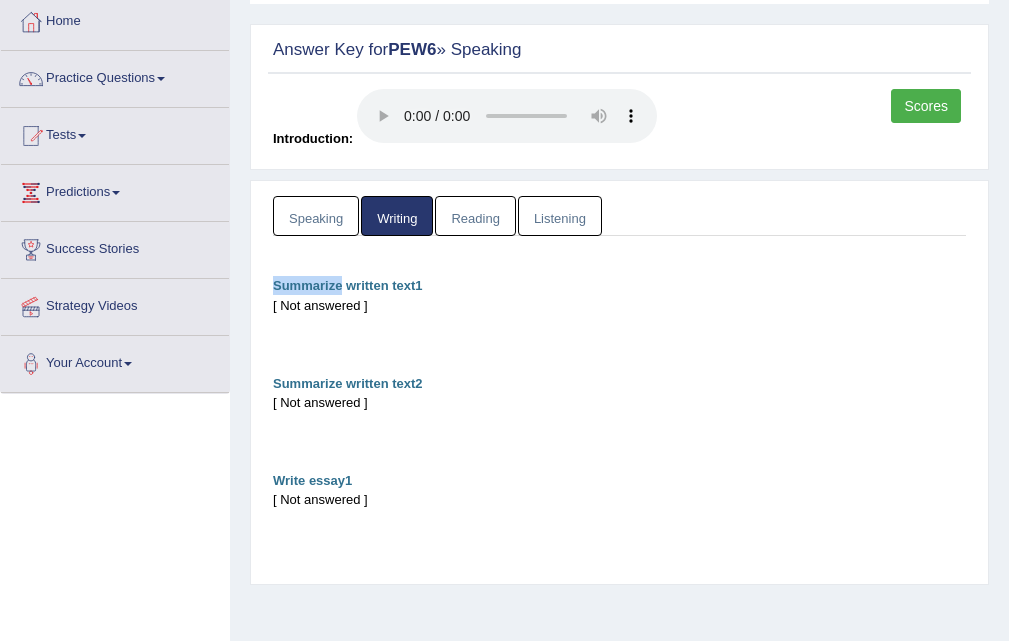 scroll, scrollTop: 100, scrollLeft: 0, axis: vertical 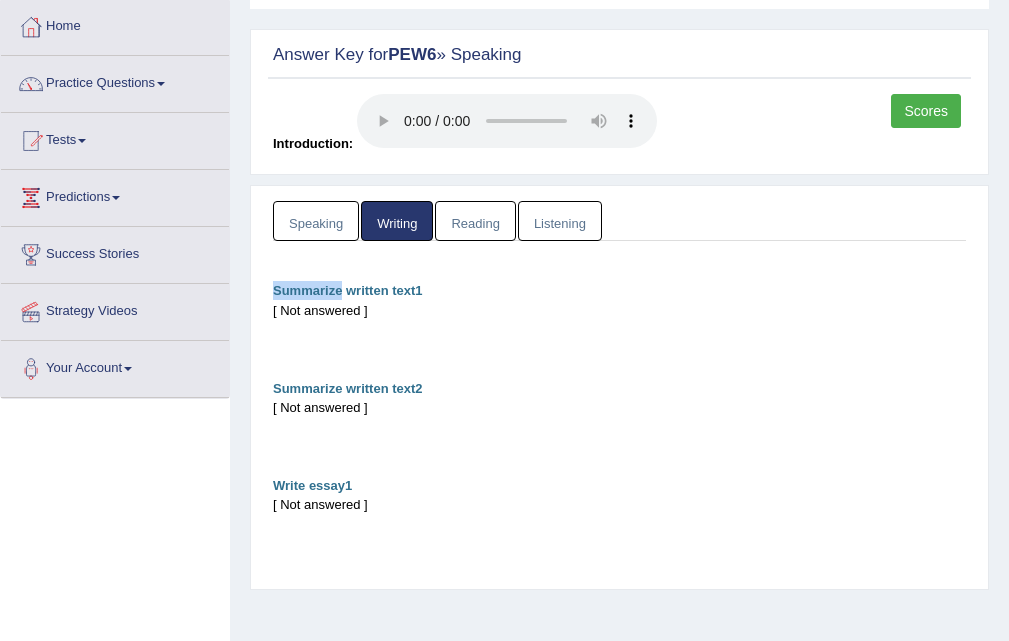 click on "Reading" at bounding box center (475, 221) 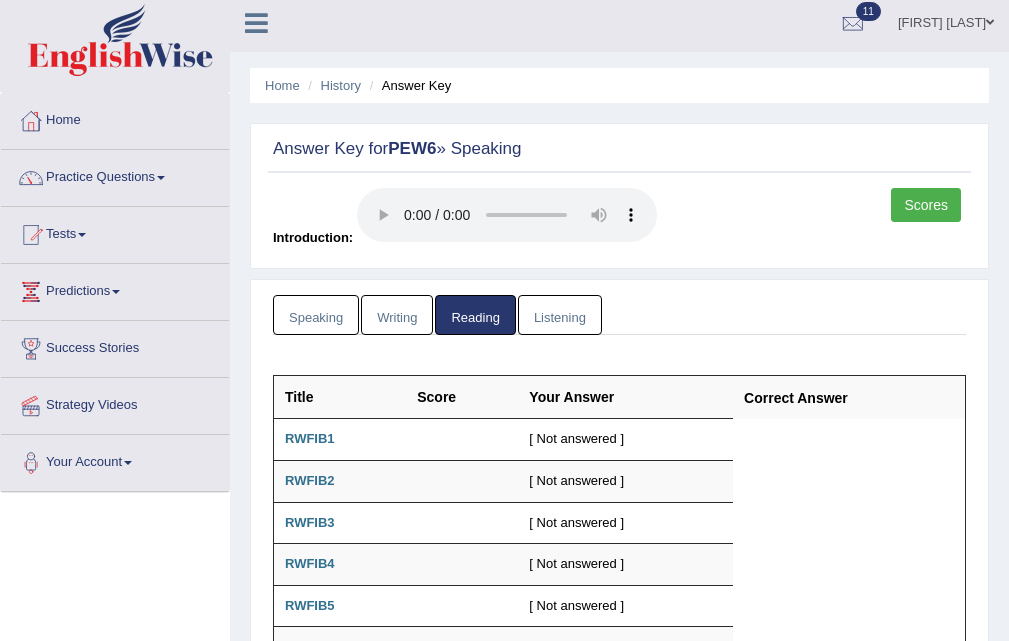 scroll, scrollTop: 0, scrollLeft: 0, axis: both 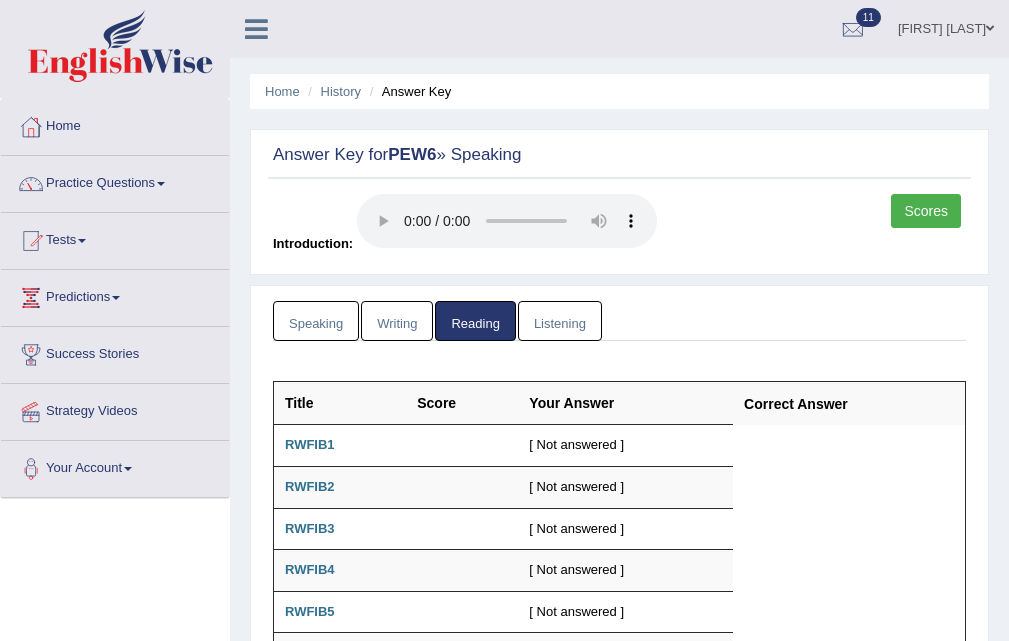 click on "Listening" at bounding box center (560, 321) 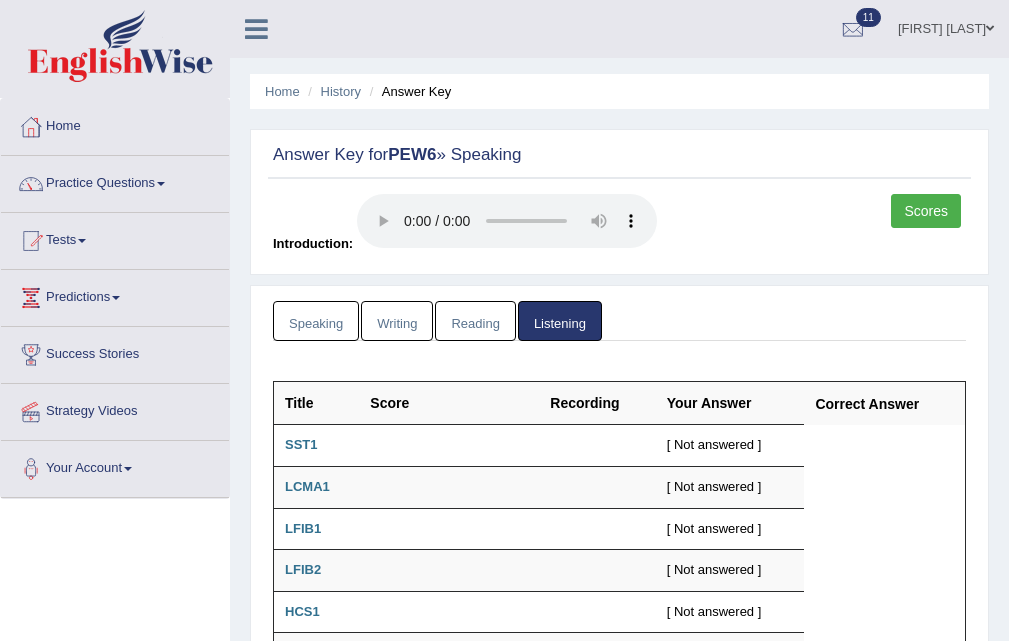 click on "Scores" at bounding box center (926, 211) 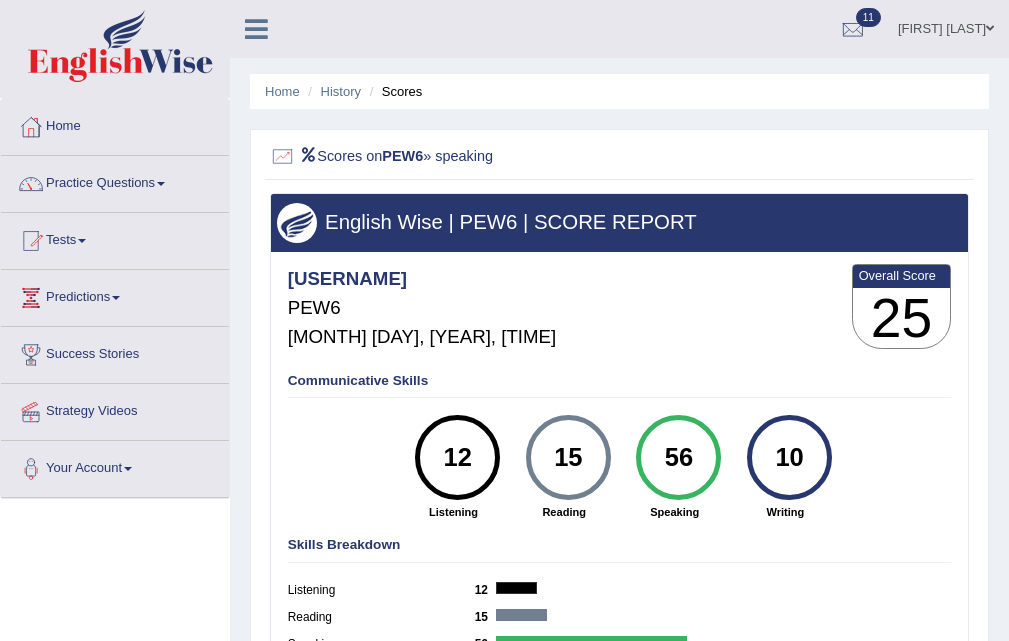 scroll, scrollTop: 0, scrollLeft: 0, axis: both 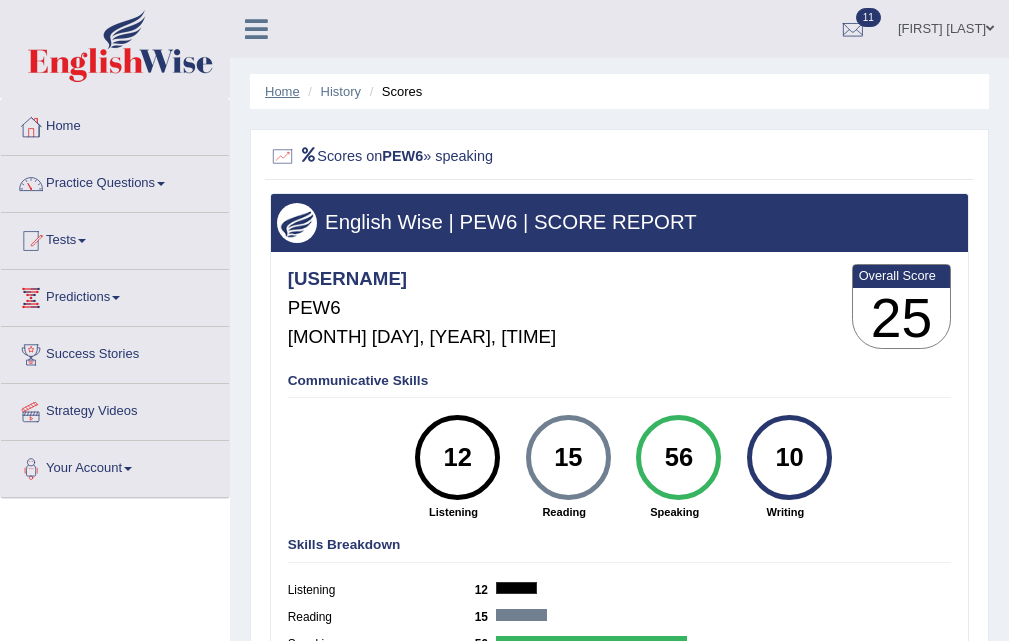 click on "Home" at bounding box center (282, 91) 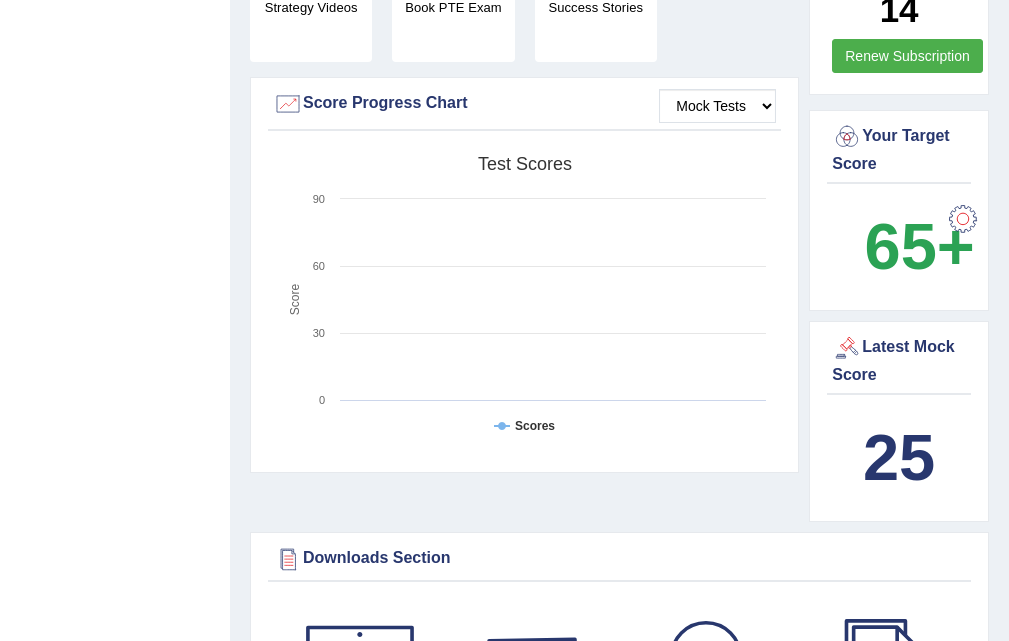 scroll, scrollTop: 0, scrollLeft: 0, axis: both 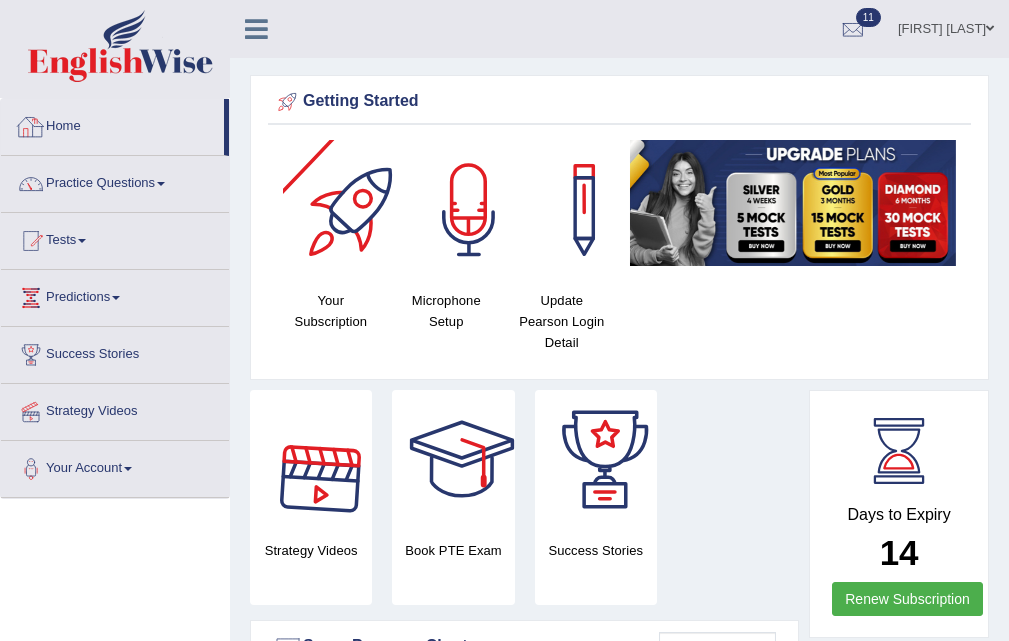 click on "Home" at bounding box center (112, 124) 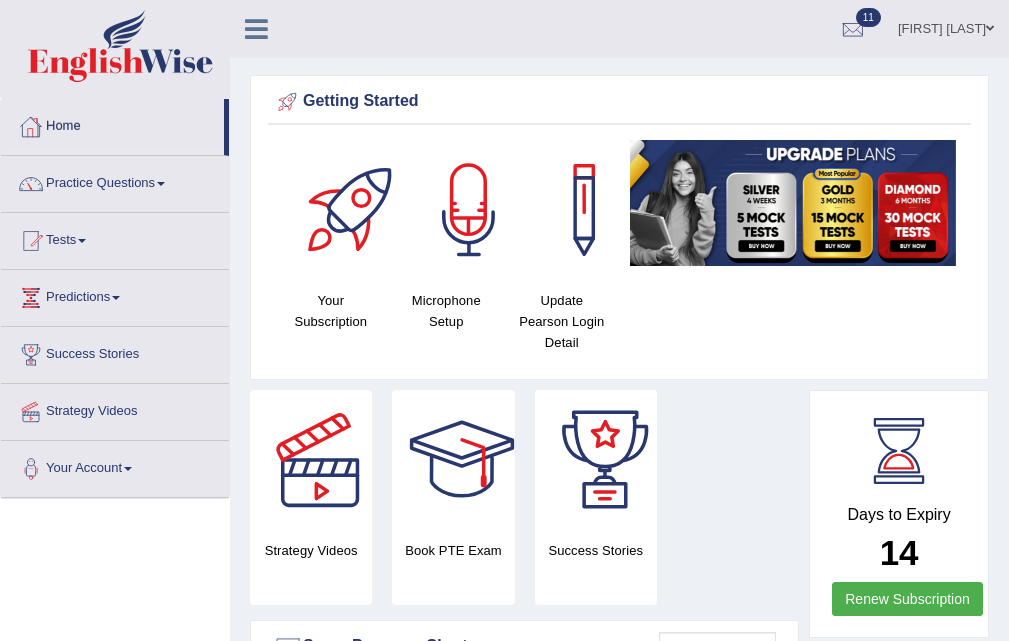 scroll, scrollTop: 378, scrollLeft: 0, axis: vertical 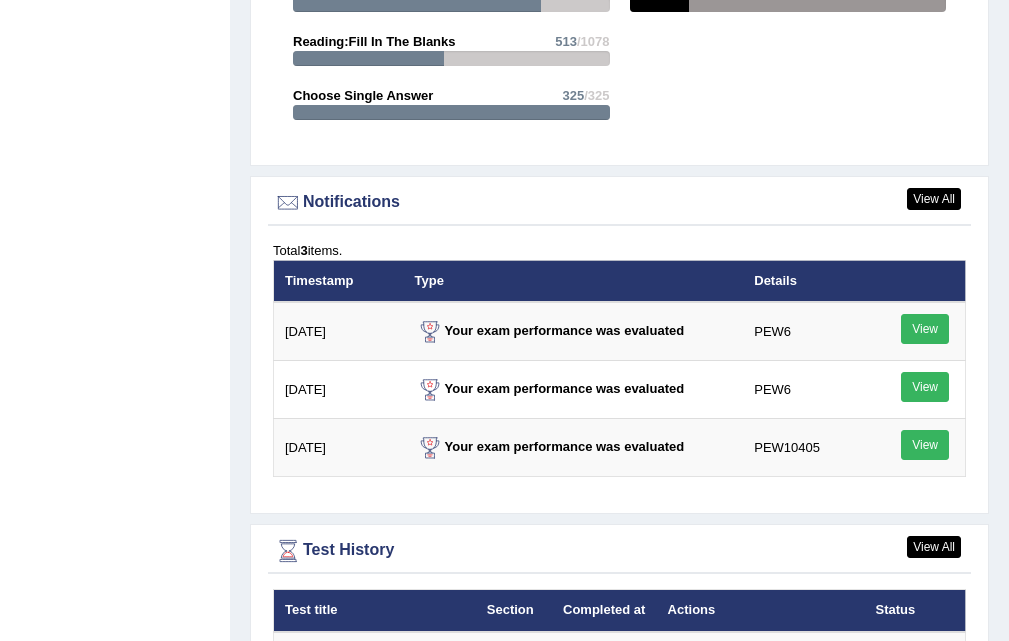 click on "View All 		  Notifications
Total  3  items.
Timestamp Type Details
[DATE] Your exam performance was evaluated PEW6  View
[DATE] Your exam performance was evaluated PEW6  View
[DATE] Your exam performance was evaluated PEW10405  View" at bounding box center [619, 345] 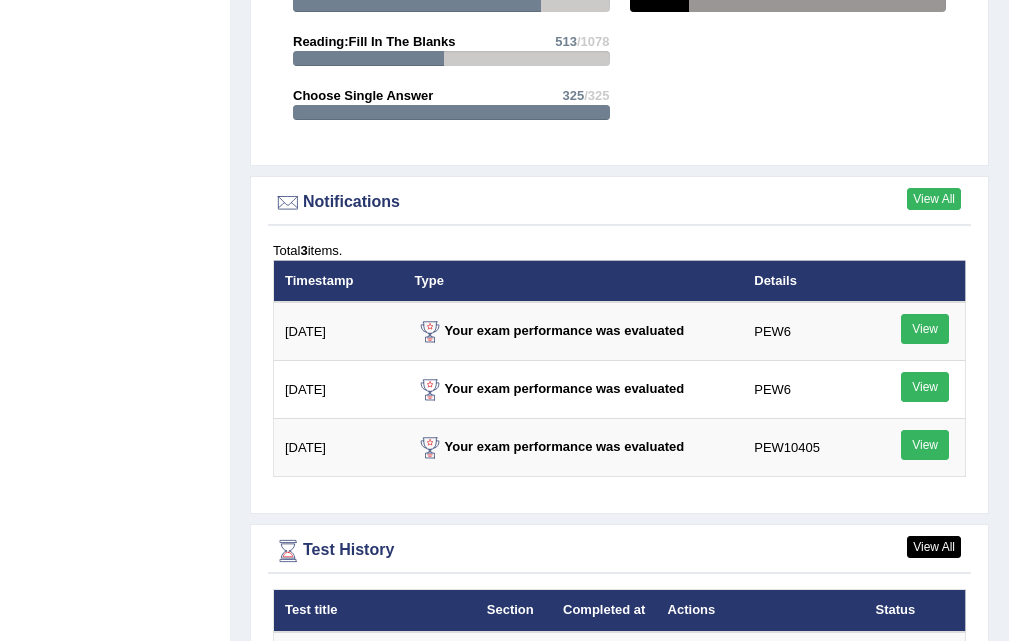 click on "View All" at bounding box center [934, 199] 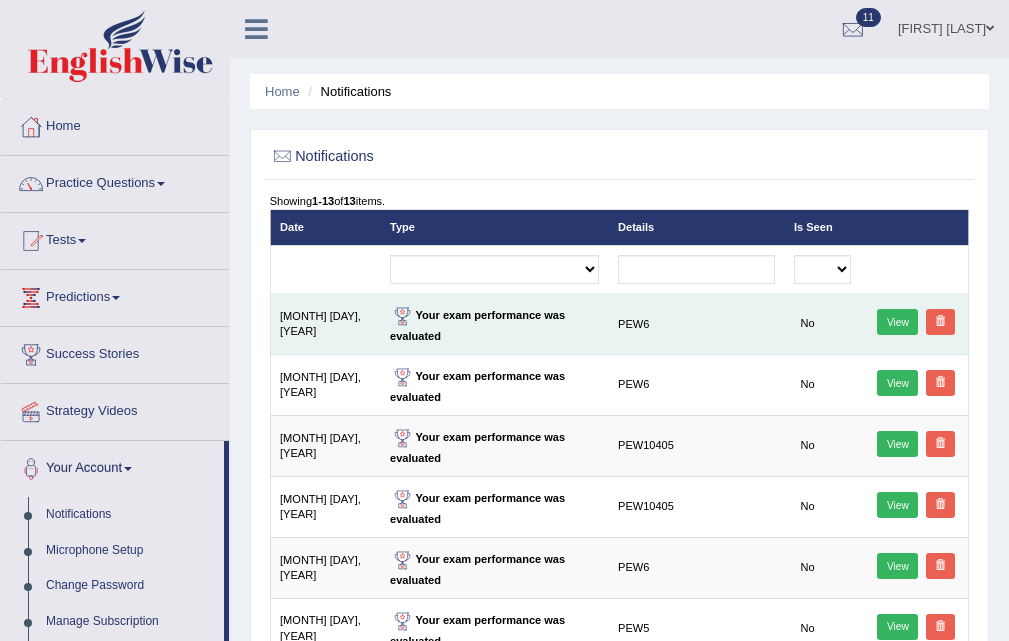 scroll, scrollTop: 0, scrollLeft: 0, axis: both 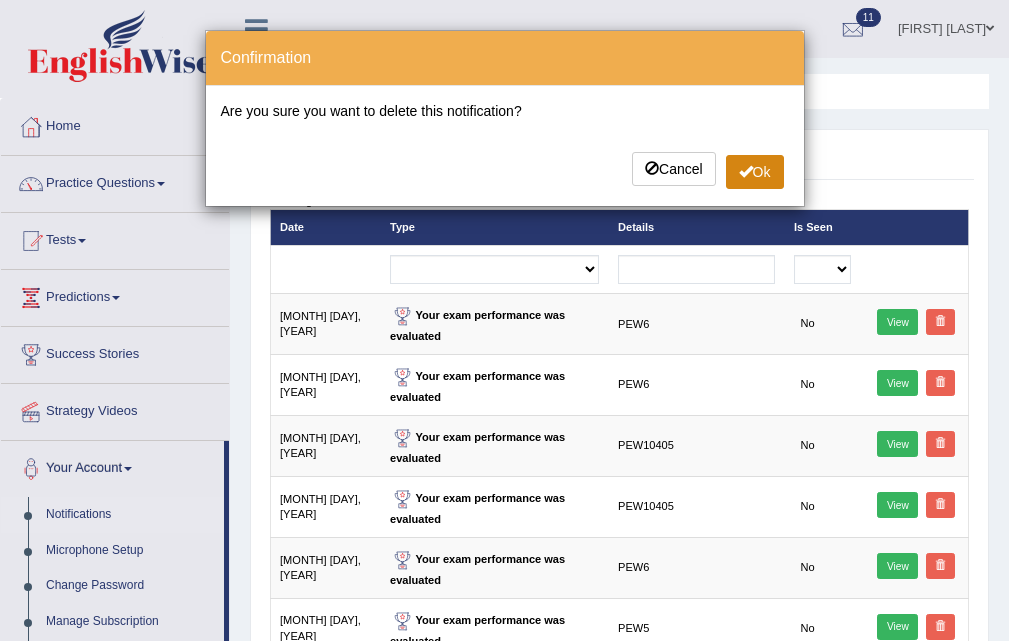 click at bounding box center (746, 171) 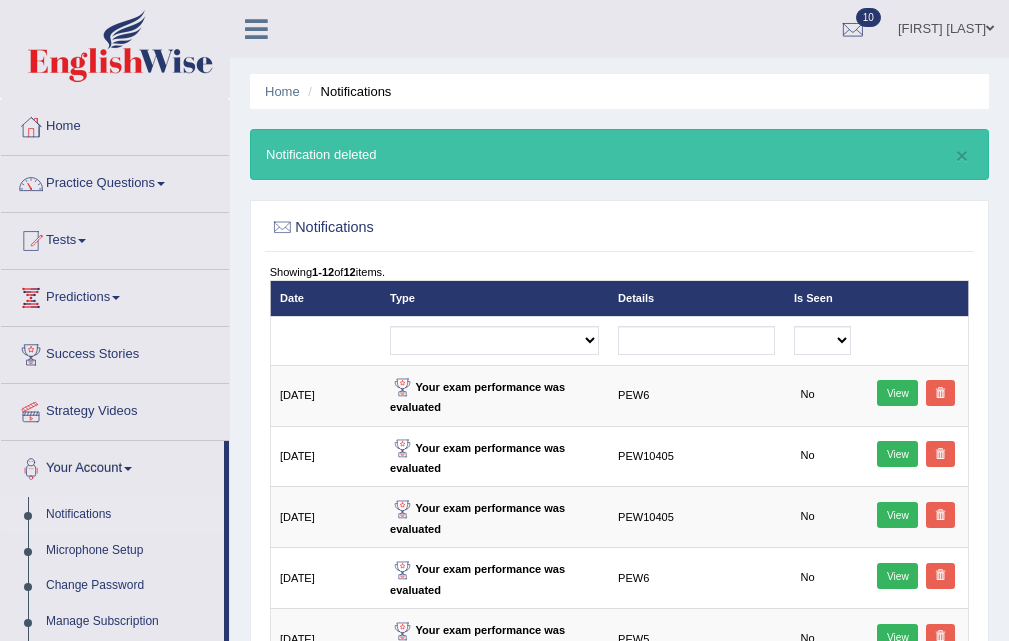 scroll, scrollTop: 0, scrollLeft: 0, axis: both 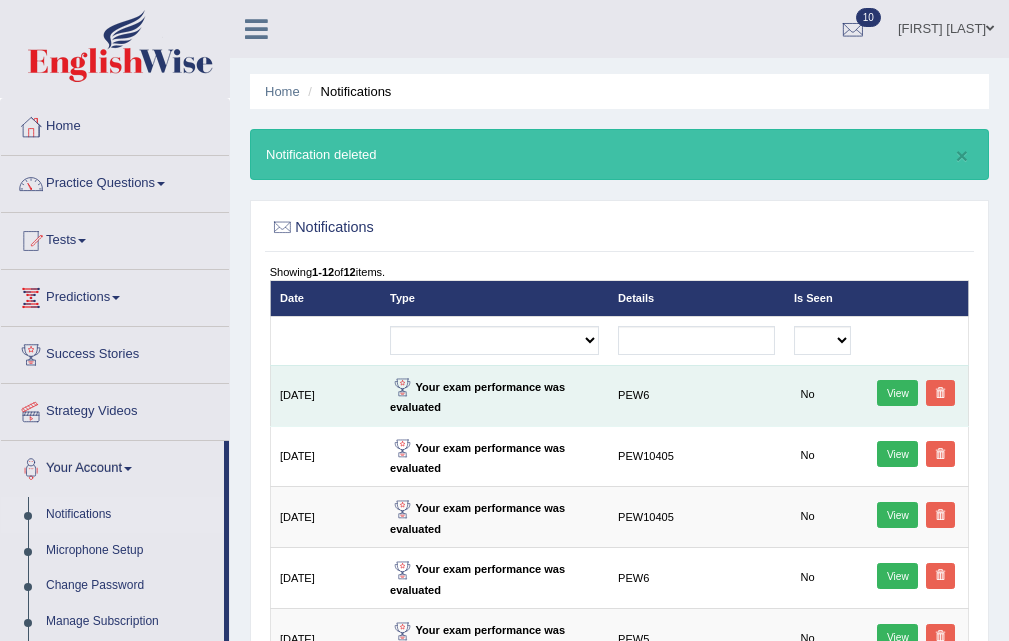 click at bounding box center [940, 393] 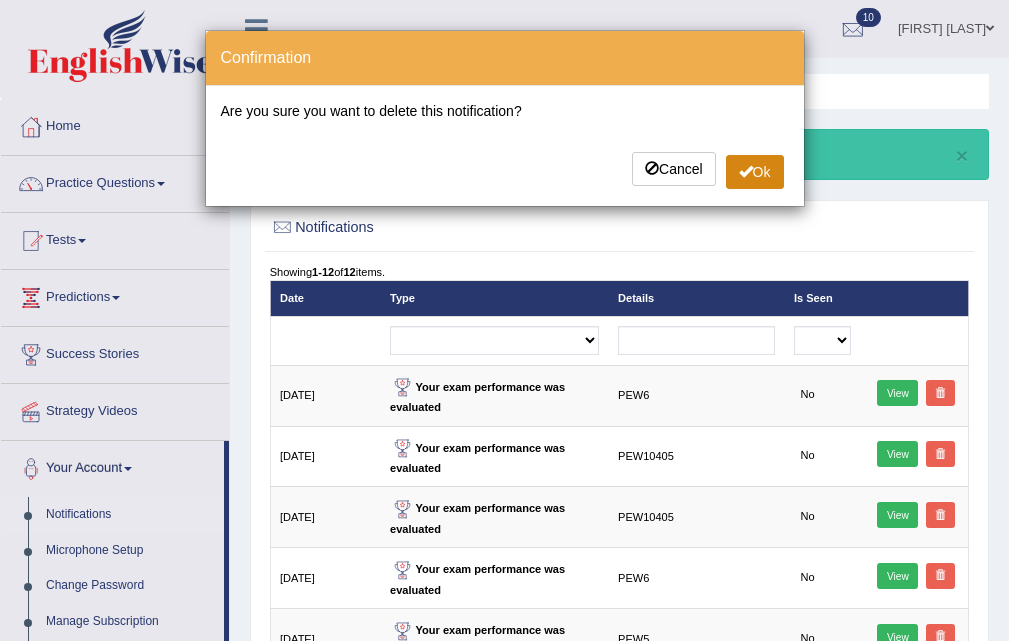 click on "Ok" at bounding box center (755, 172) 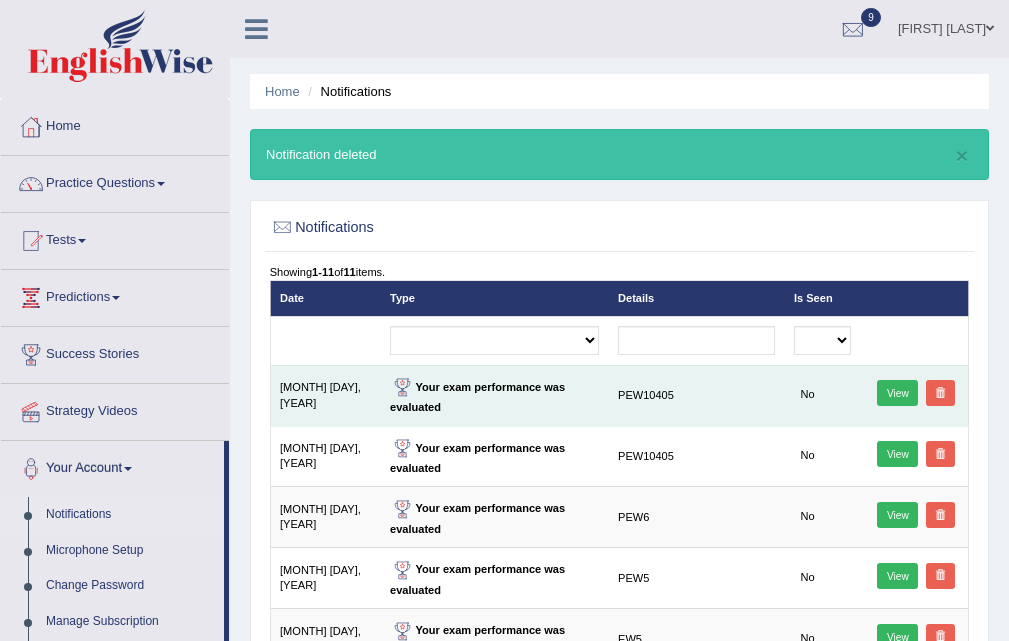 scroll, scrollTop: 0, scrollLeft: 0, axis: both 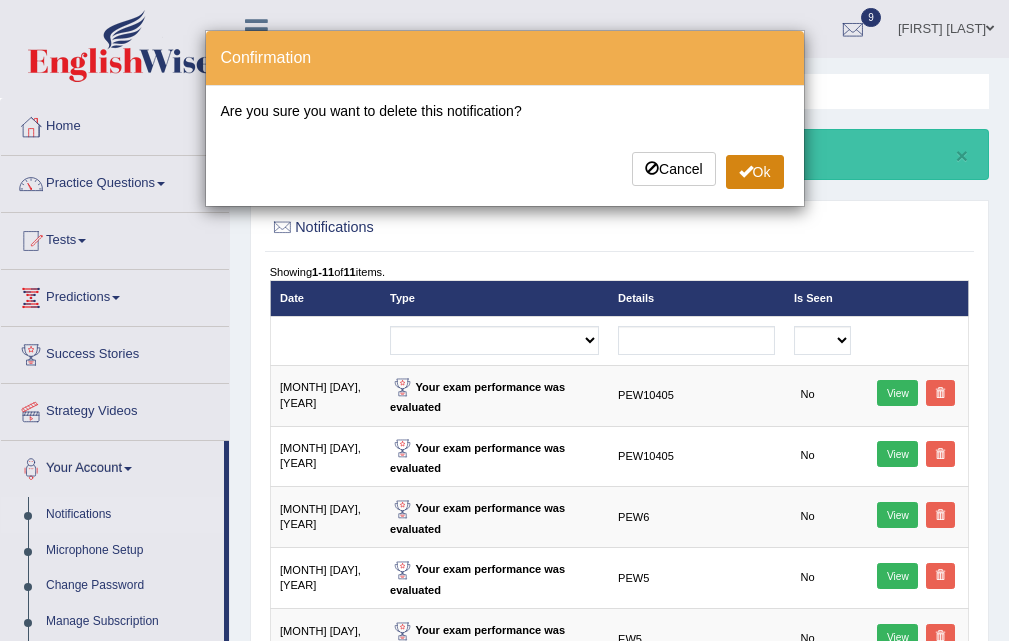 click on "Ok" at bounding box center (755, 172) 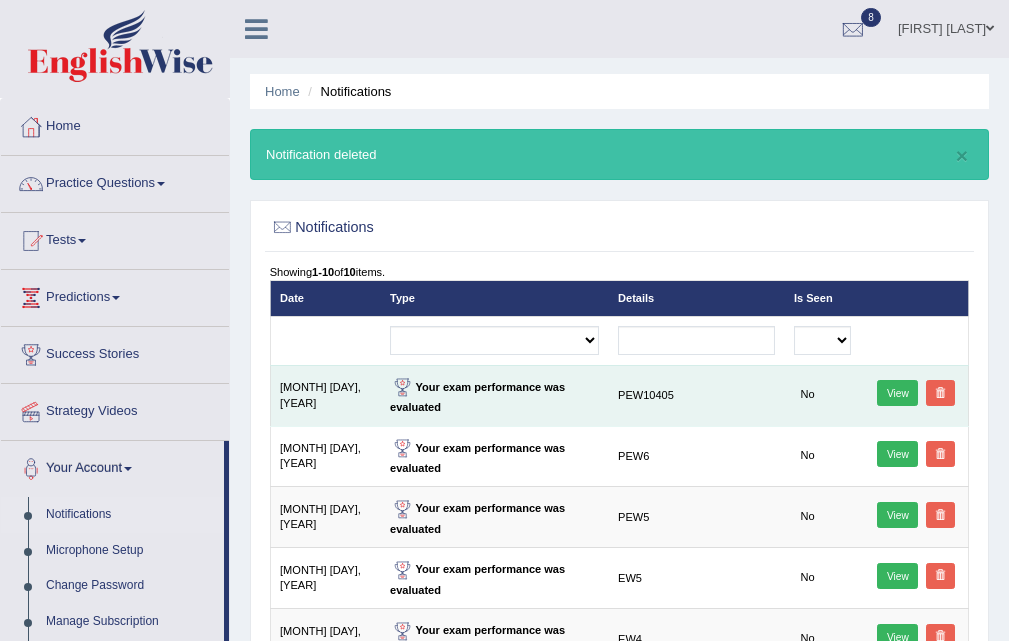 scroll, scrollTop: 300, scrollLeft: 0, axis: vertical 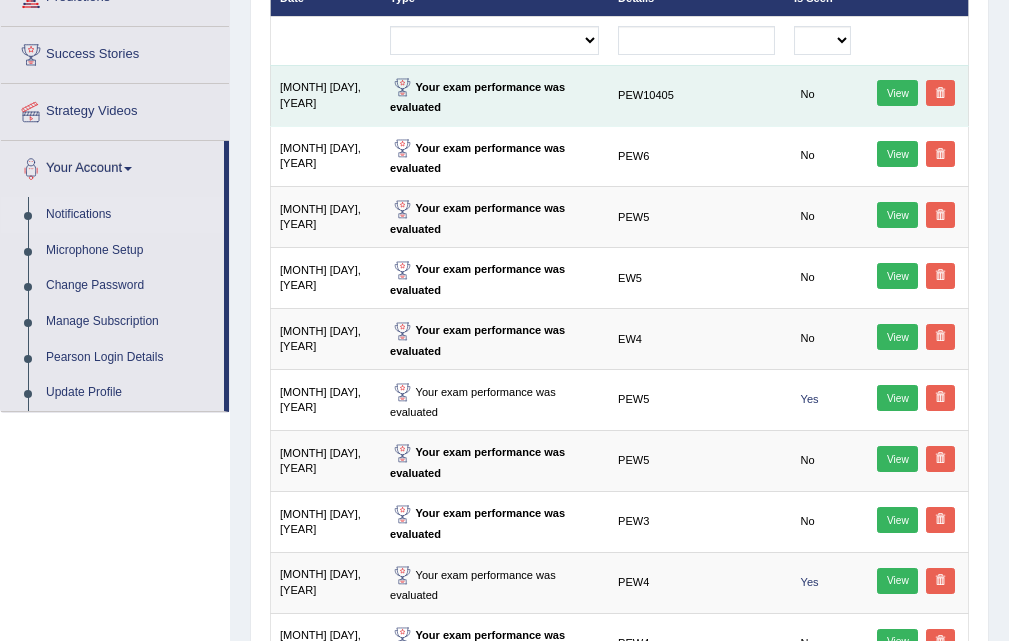 click at bounding box center (940, 93) 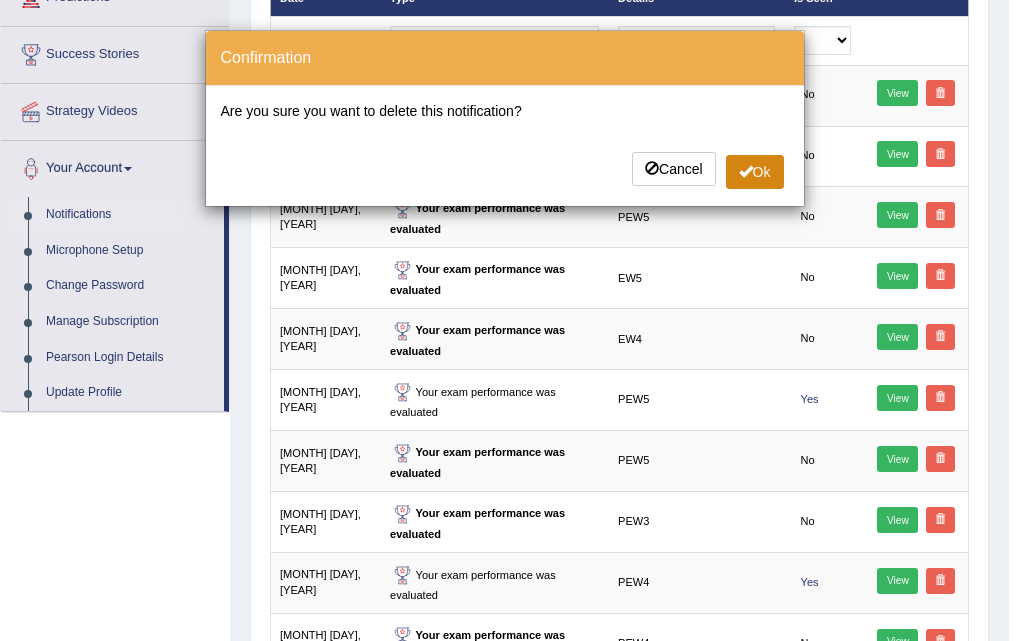 click on "Ok" at bounding box center [755, 172] 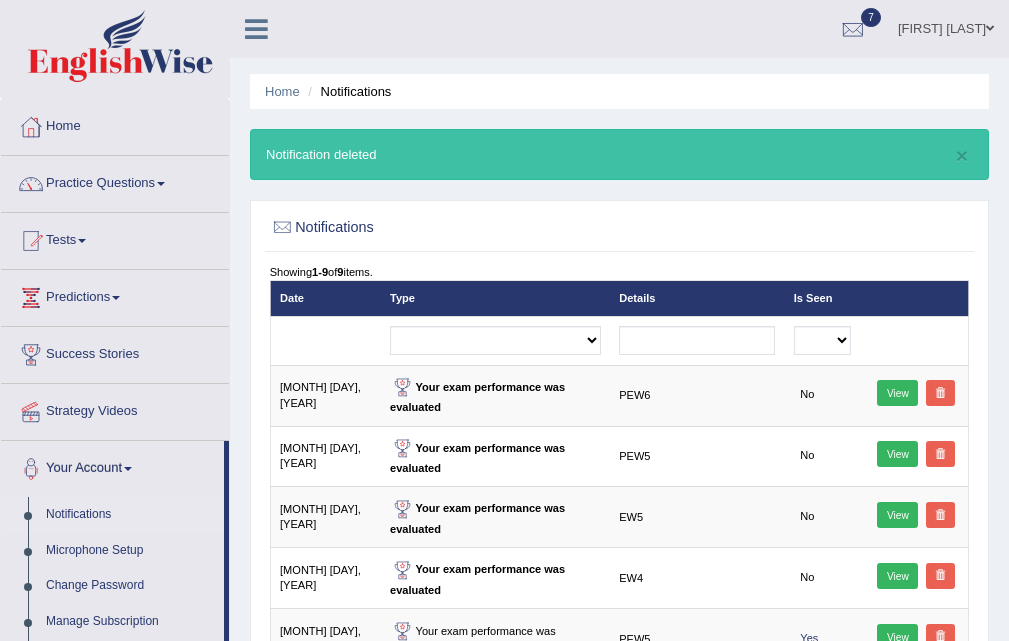 scroll, scrollTop: 400, scrollLeft: 0, axis: vertical 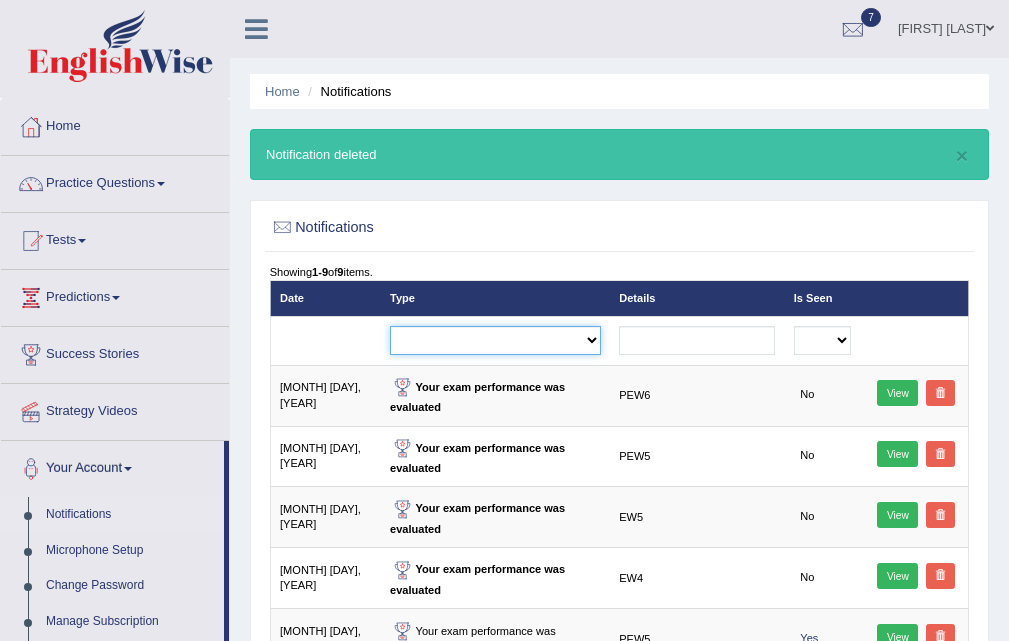 click on "Exam evaluated
Question report replied
Practice question report replied
Test assigned" at bounding box center (495, 340) 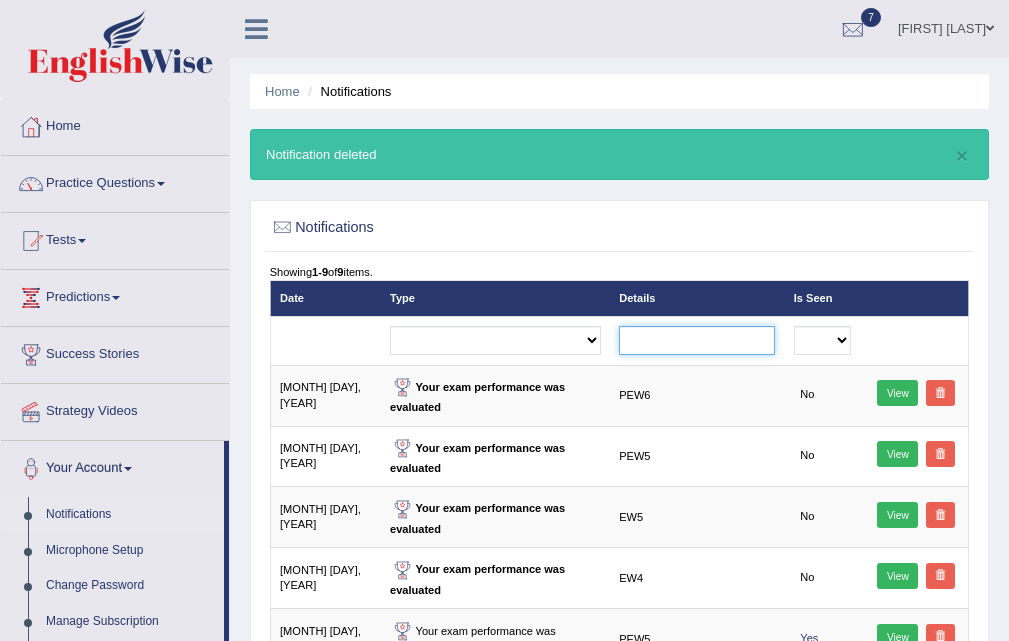 click at bounding box center [697, 340] 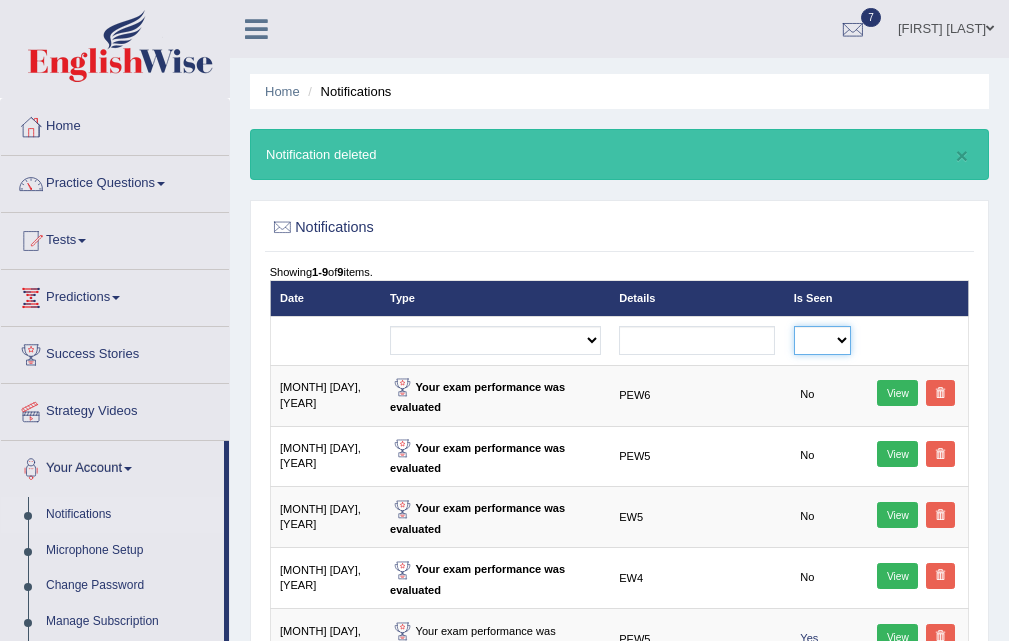 click on "No
Yes" at bounding box center [822, 340] 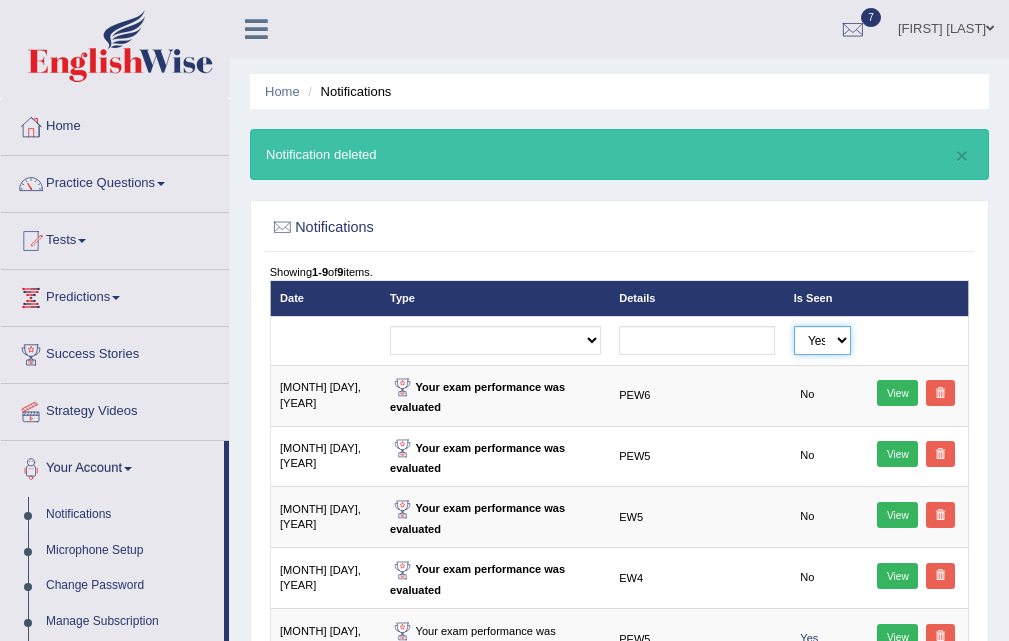 click on "No
Yes" at bounding box center (822, 340) 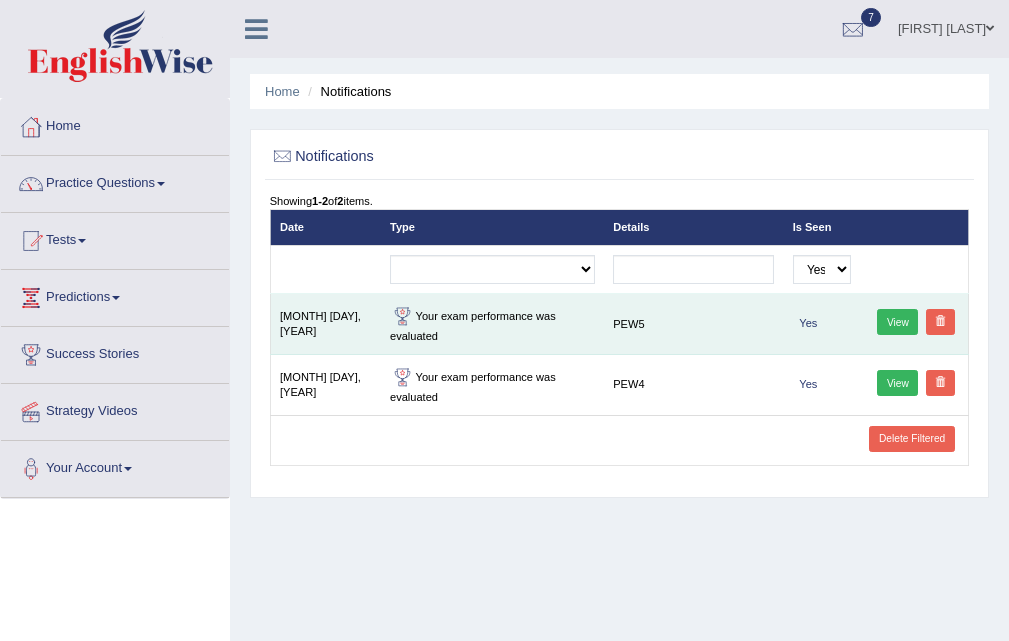 scroll, scrollTop: 0, scrollLeft: 0, axis: both 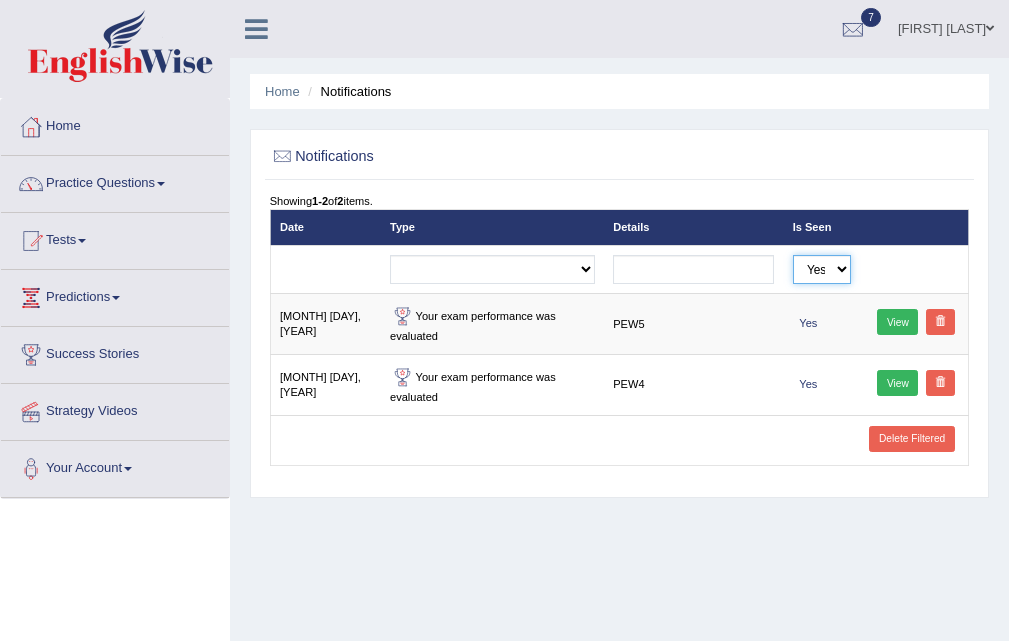 click on "No
Yes" at bounding box center [822, 269] 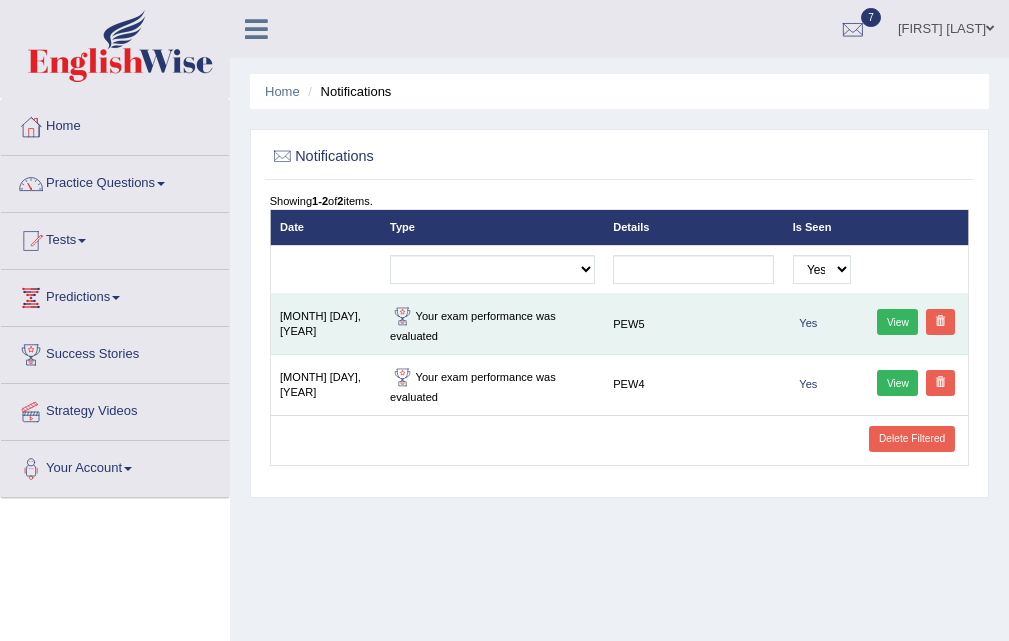click at bounding box center [940, 322] 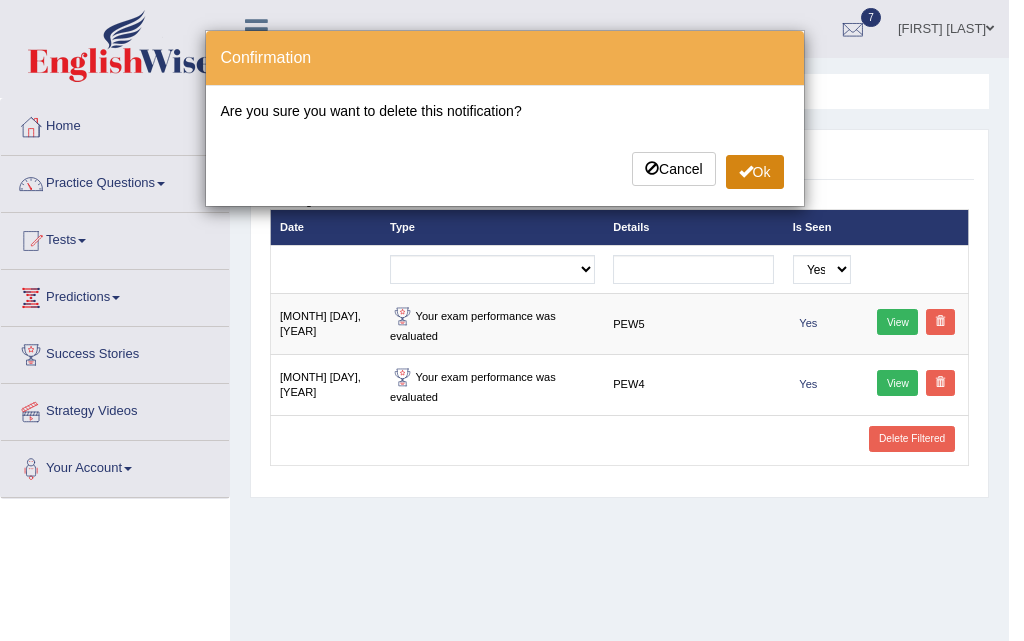 click on "Ok" at bounding box center [755, 172] 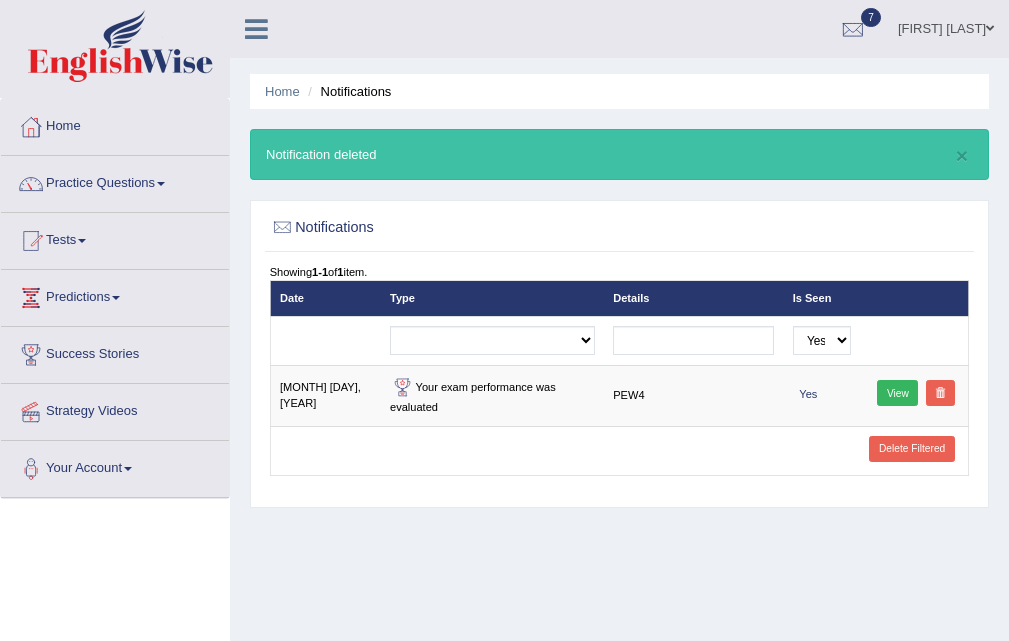 scroll, scrollTop: 0, scrollLeft: 0, axis: both 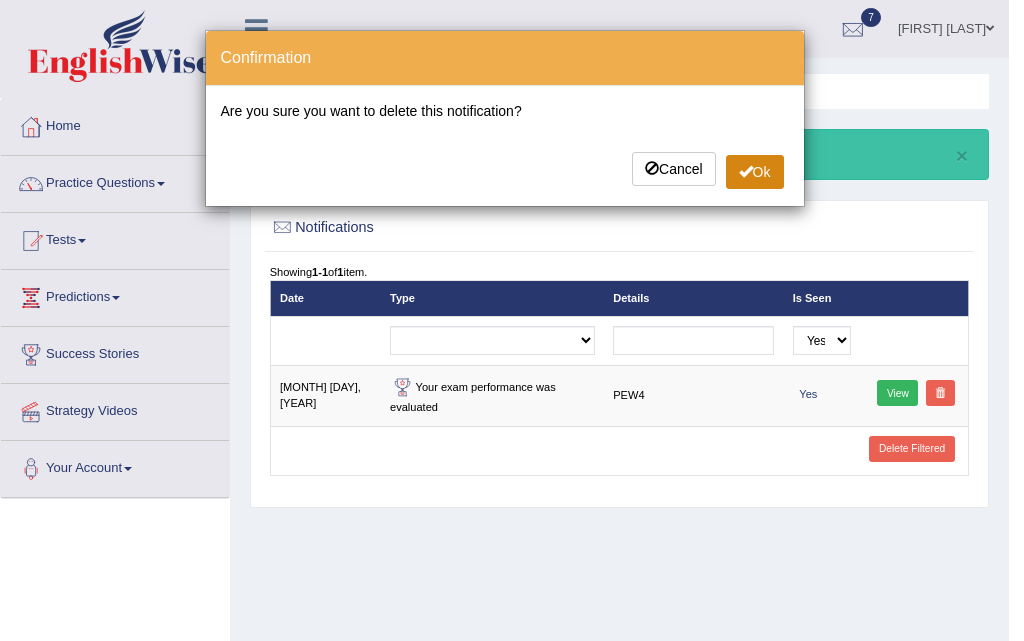 click on "Ok" at bounding box center [755, 172] 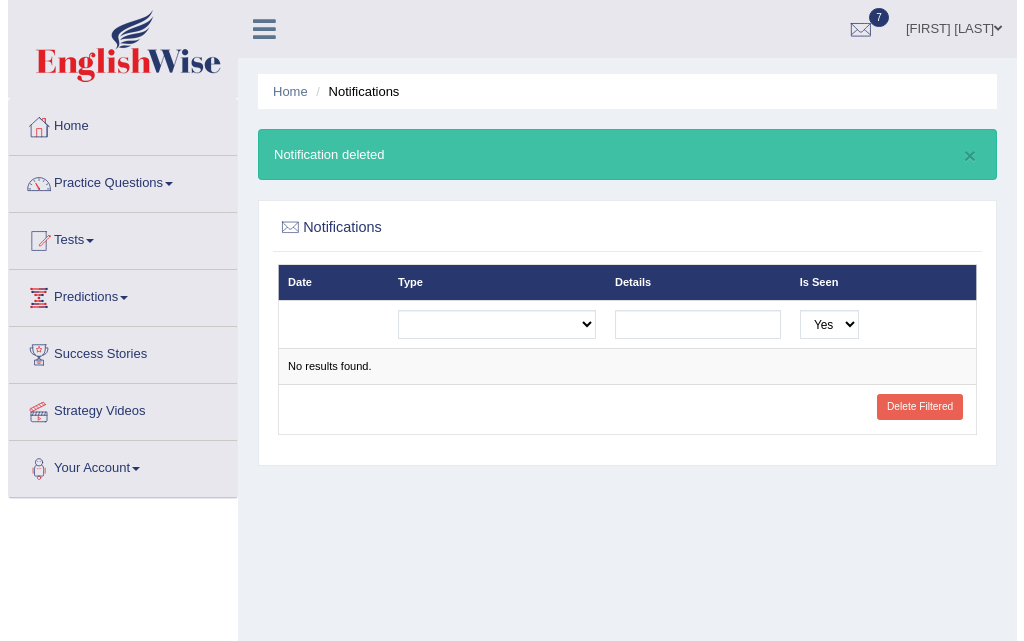 scroll, scrollTop: 0, scrollLeft: 0, axis: both 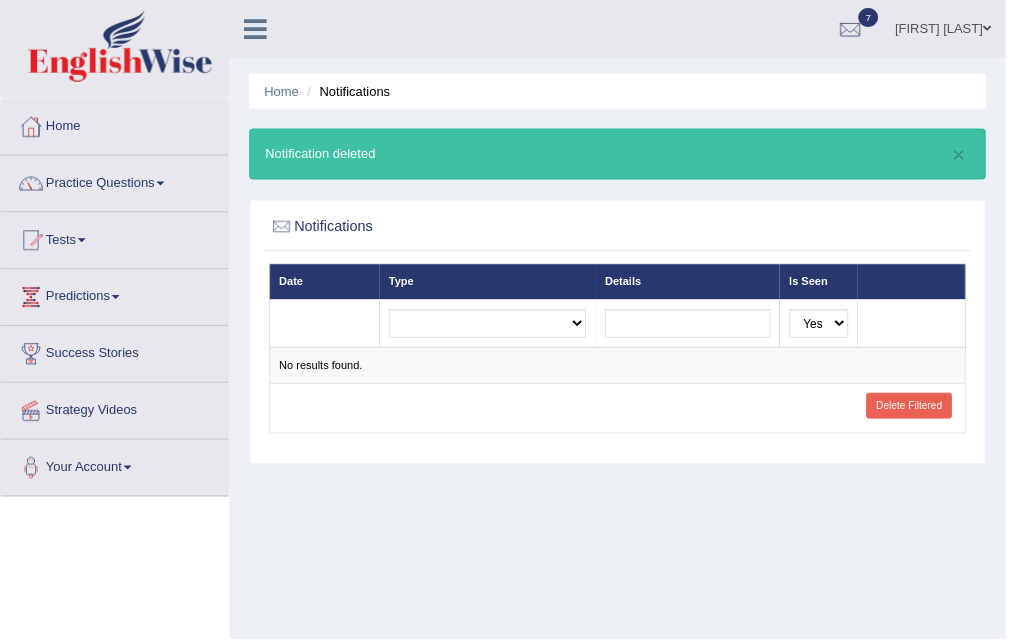 click on "Delete Filtered" at bounding box center (911, 407) 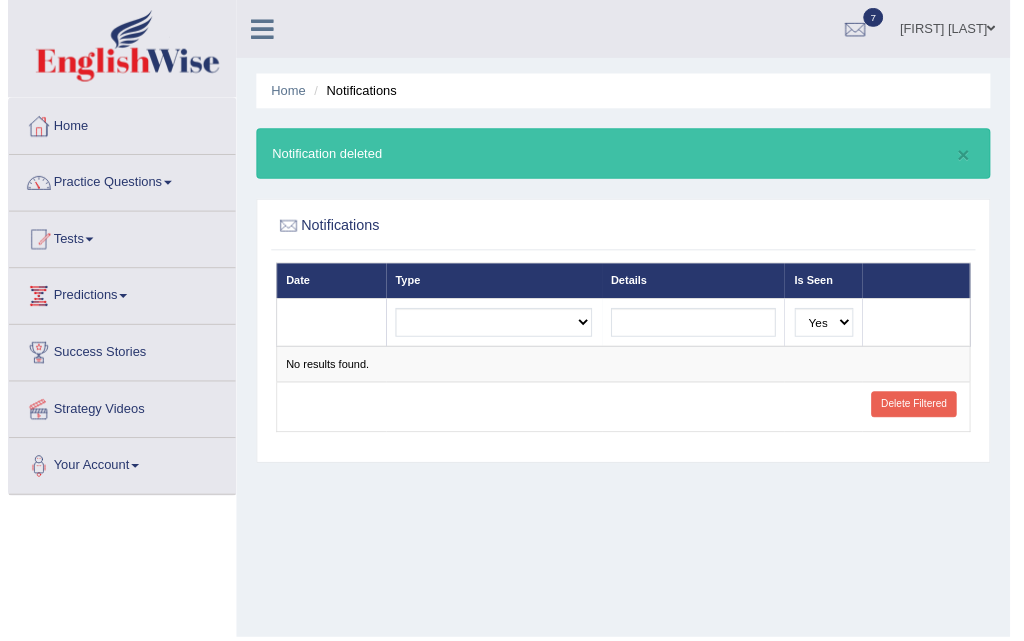 scroll, scrollTop: 0, scrollLeft: 0, axis: both 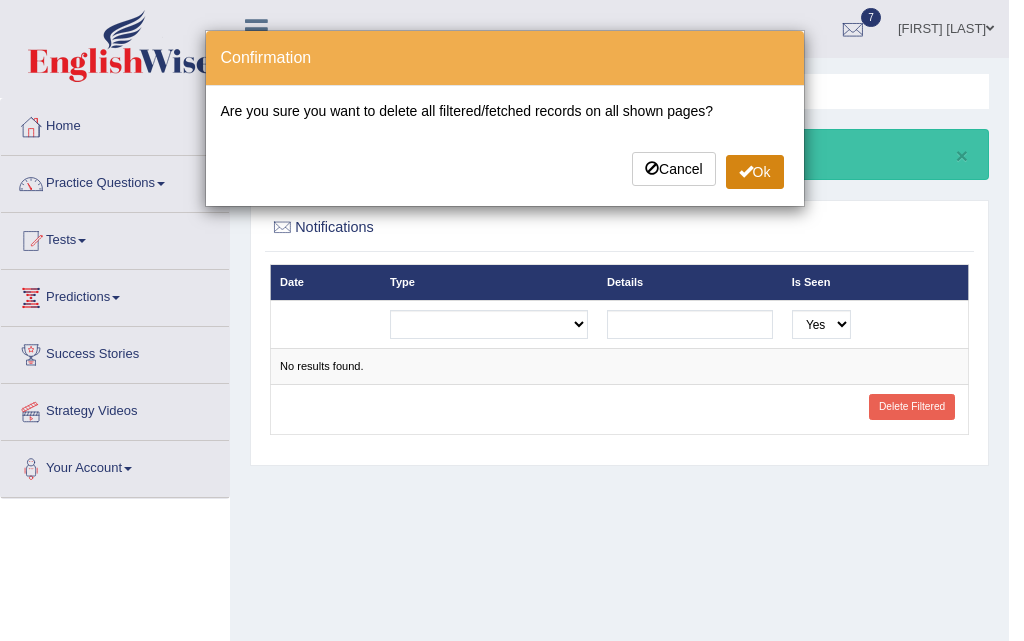 click on "Ok" at bounding box center [755, 172] 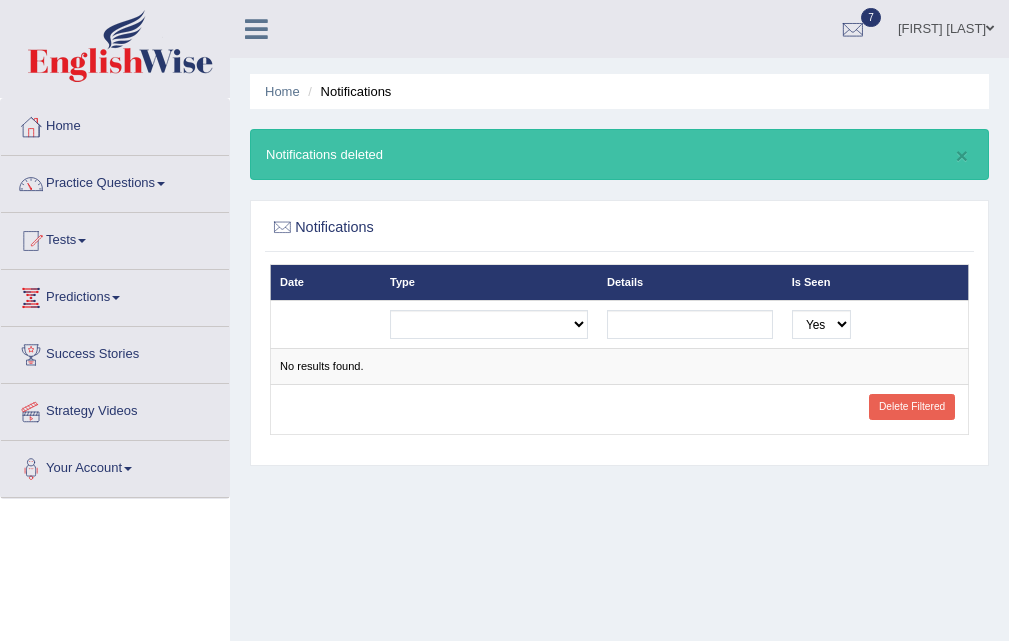 scroll, scrollTop: 0, scrollLeft: 0, axis: both 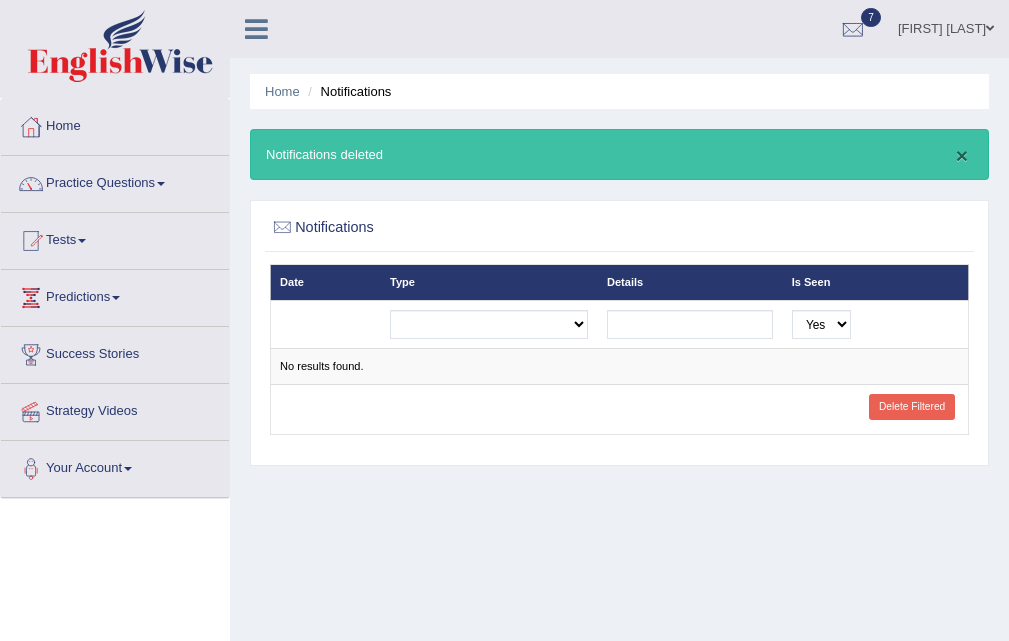 click on "×" at bounding box center (962, 155) 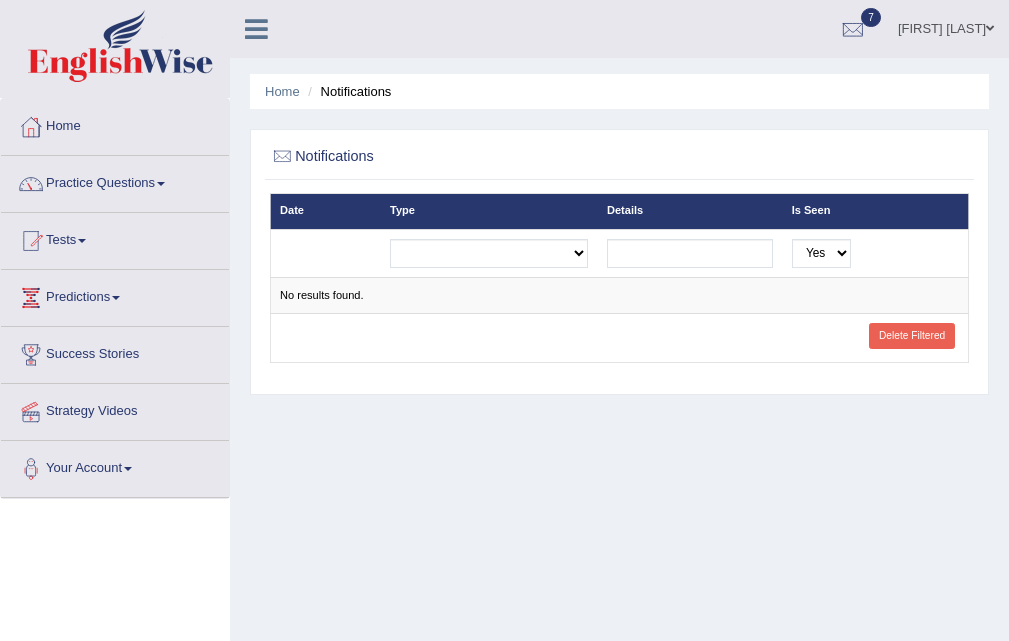 click on "Home
Notifications" at bounding box center (619, 91) 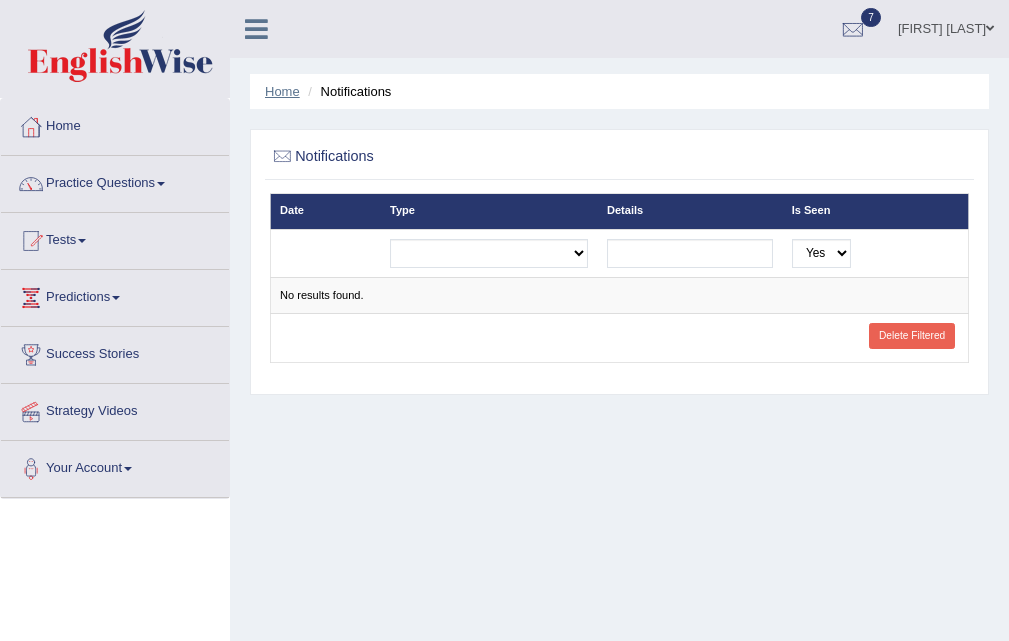 click on "Home" at bounding box center (282, 91) 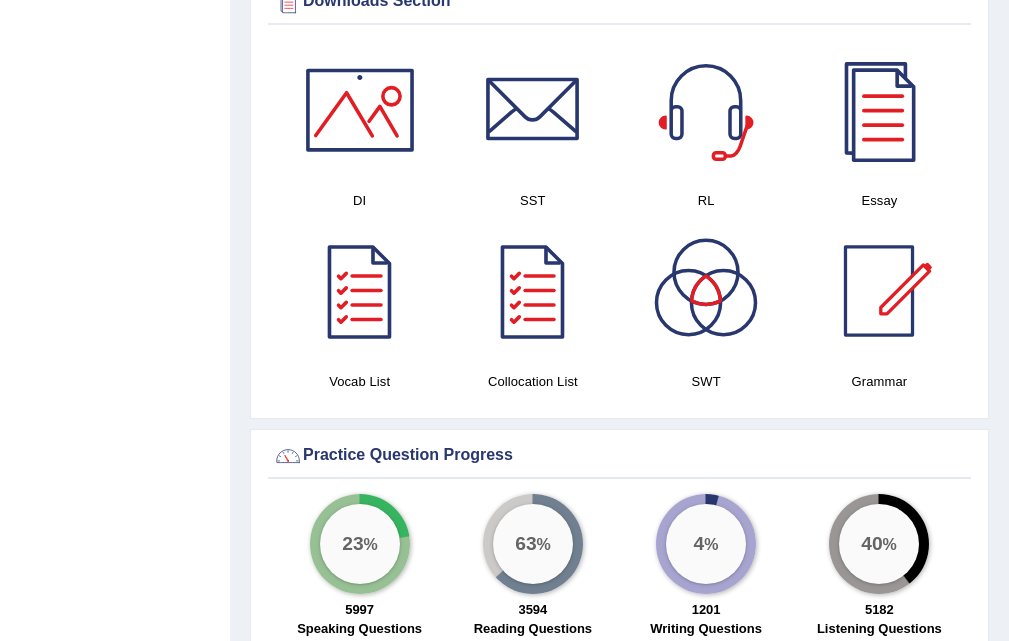 scroll, scrollTop: 0, scrollLeft: 0, axis: both 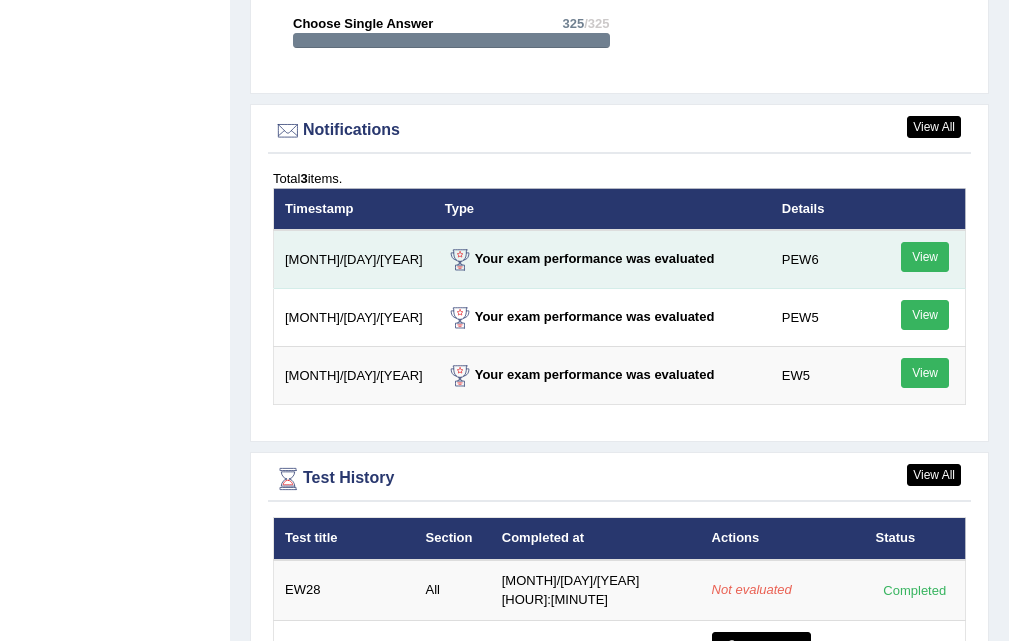 click on "View" at bounding box center [925, 257] 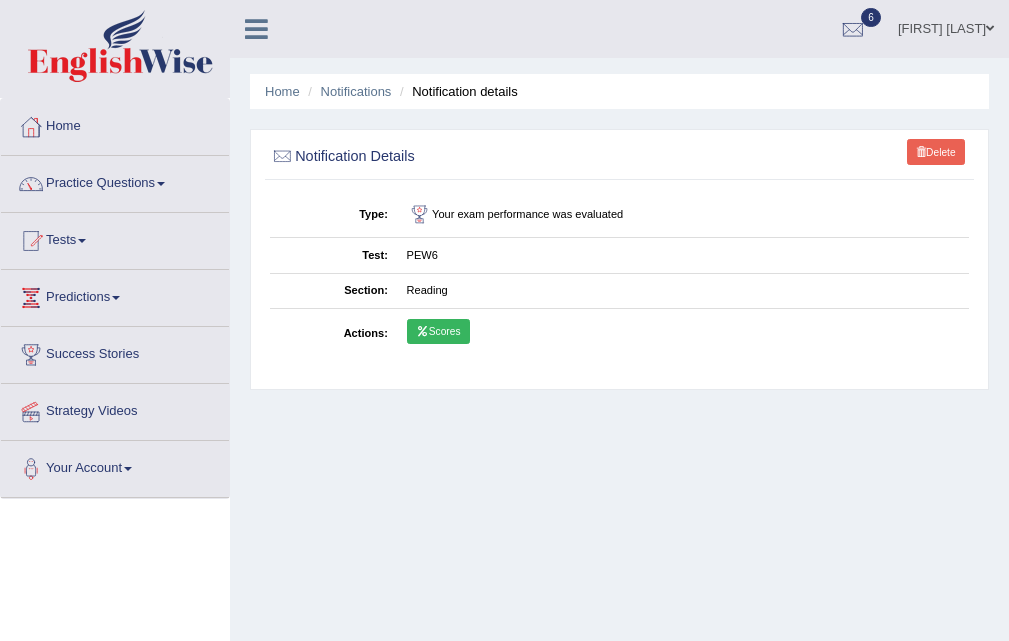scroll, scrollTop: 0, scrollLeft: 0, axis: both 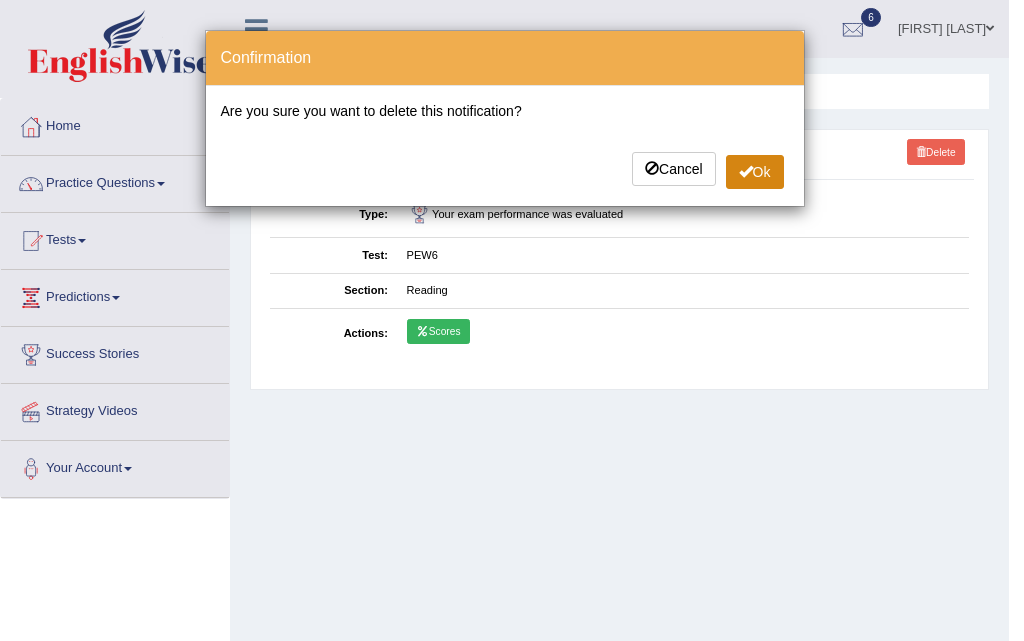 click on "Ok" at bounding box center [755, 172] 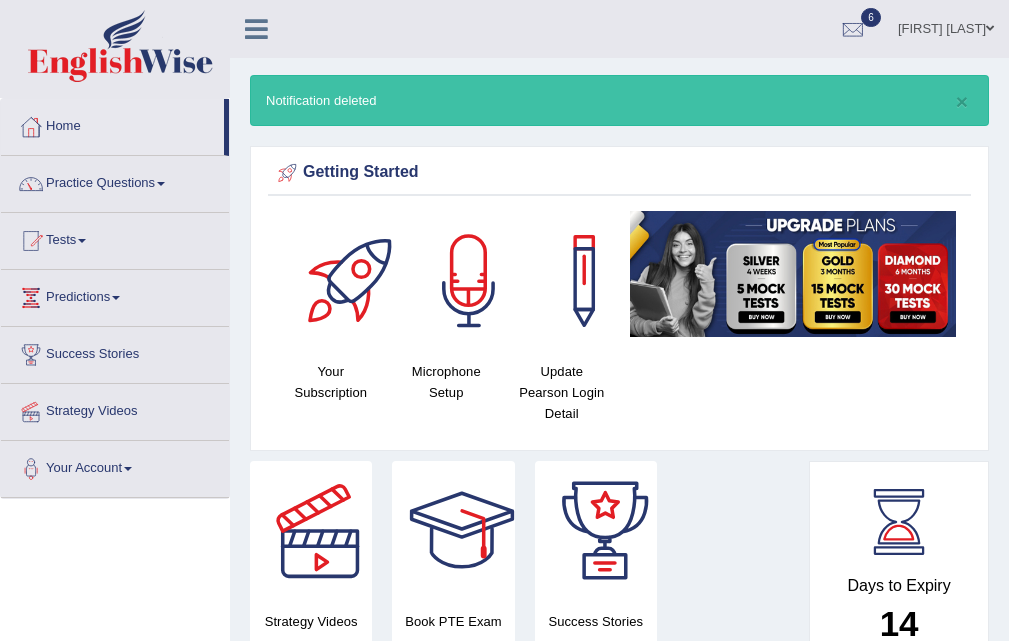 scroll, scrollTop: 600, scrollLeft: 0, axis: vertical 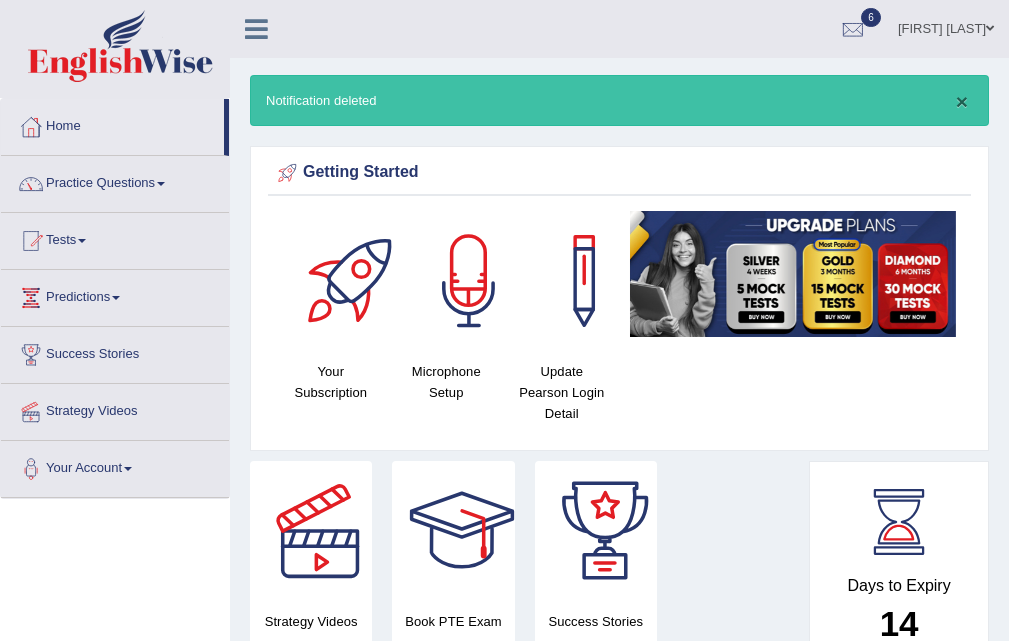 click on "×" at bounding box center [962, 101] 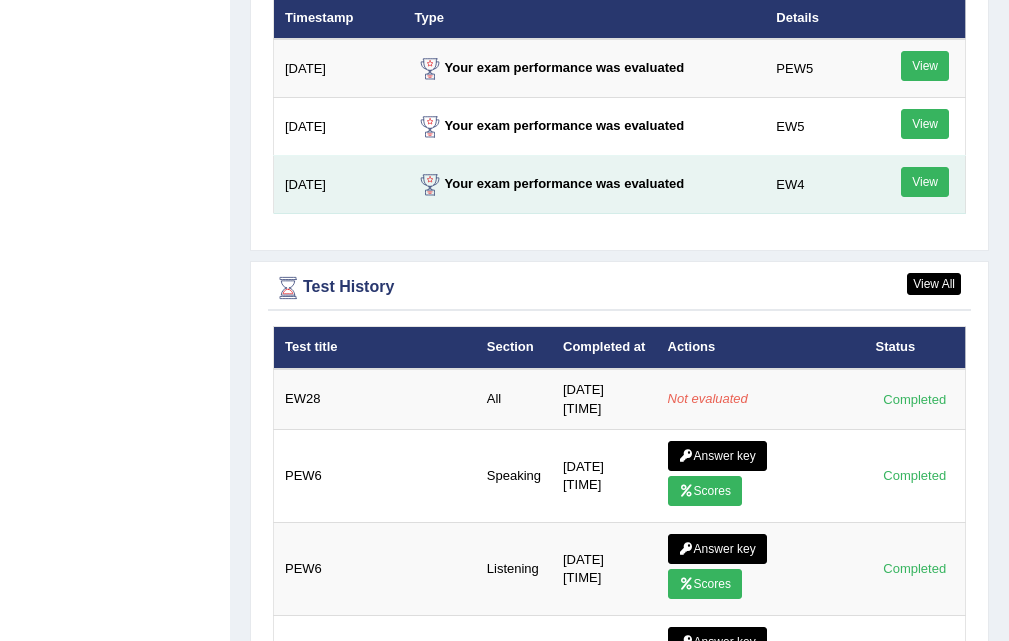 scroll, scrollTop: 2400, scrollLeft: 0, axis: vertical 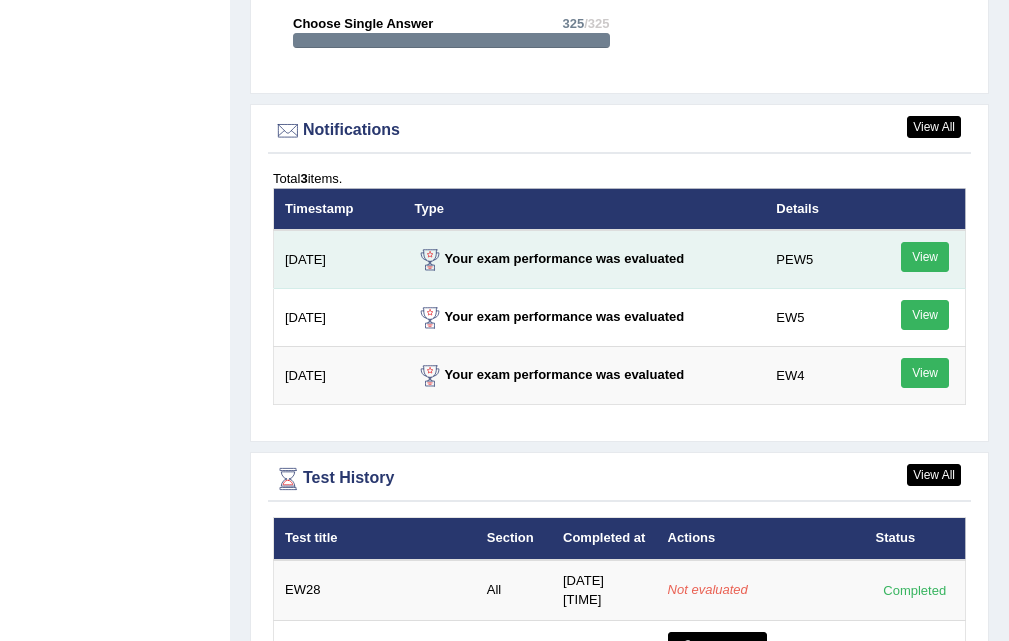 click on "View" at bounding box center [925, 257] 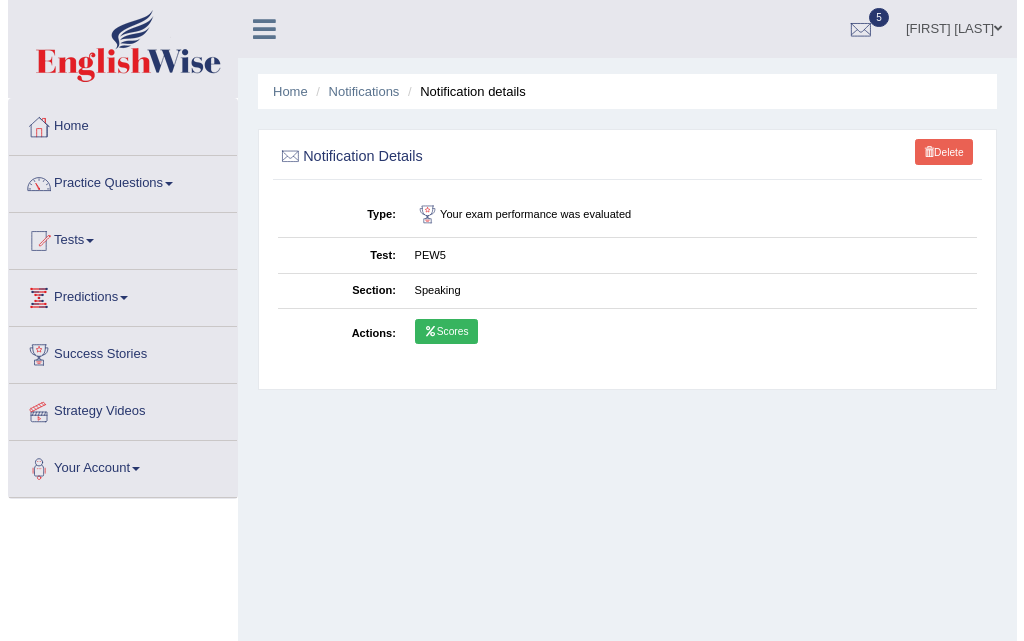 scroll, scrollTop: 0, scrollLeft: 0, axis: both 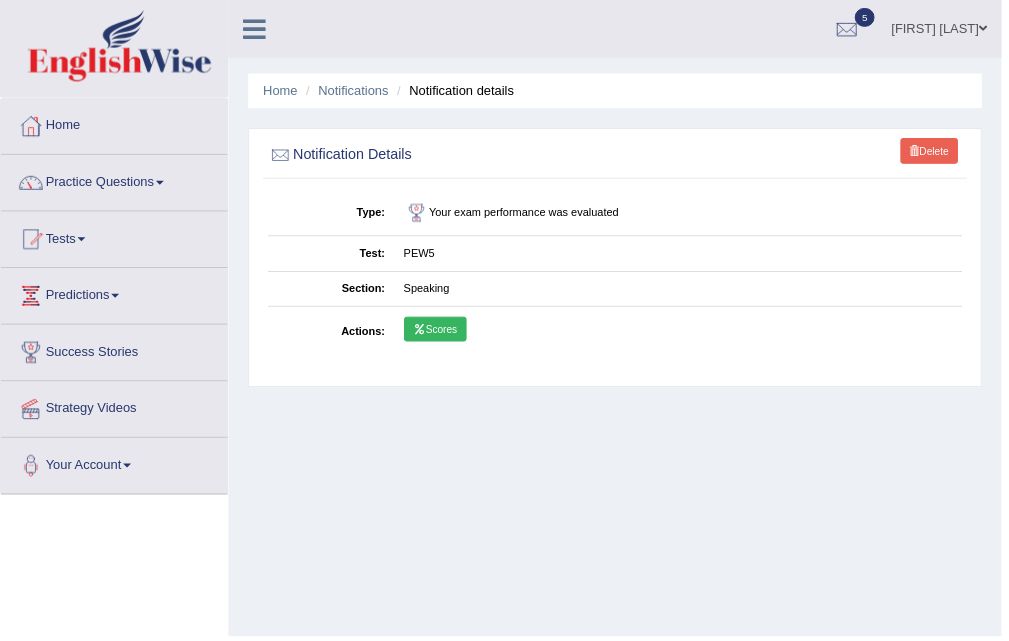 click on "Delete" at bounding box center [936, 152] 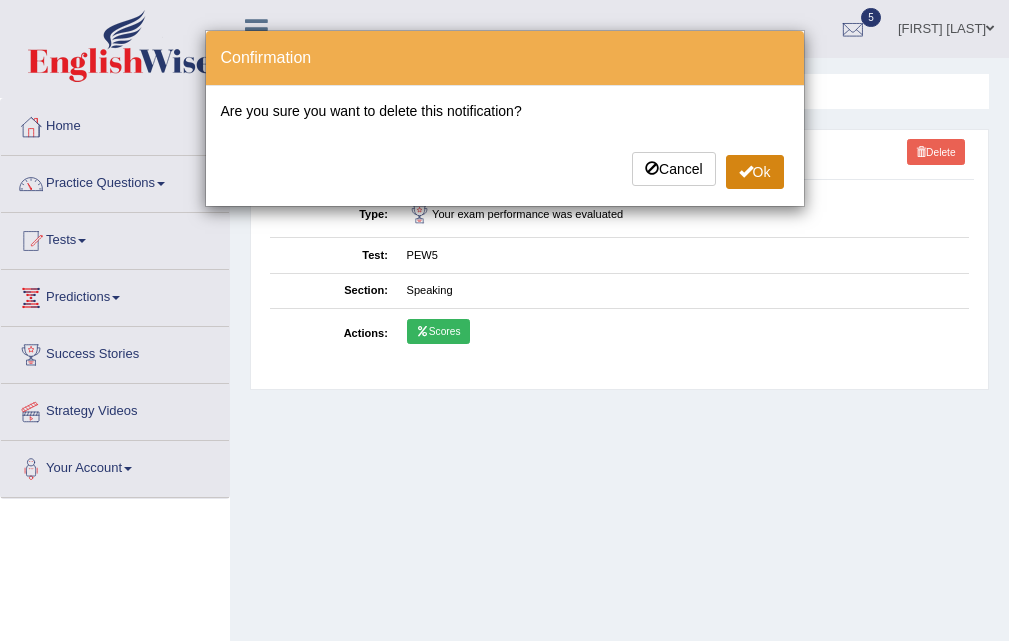 click on "Ok" at bounding box center [755, 172] 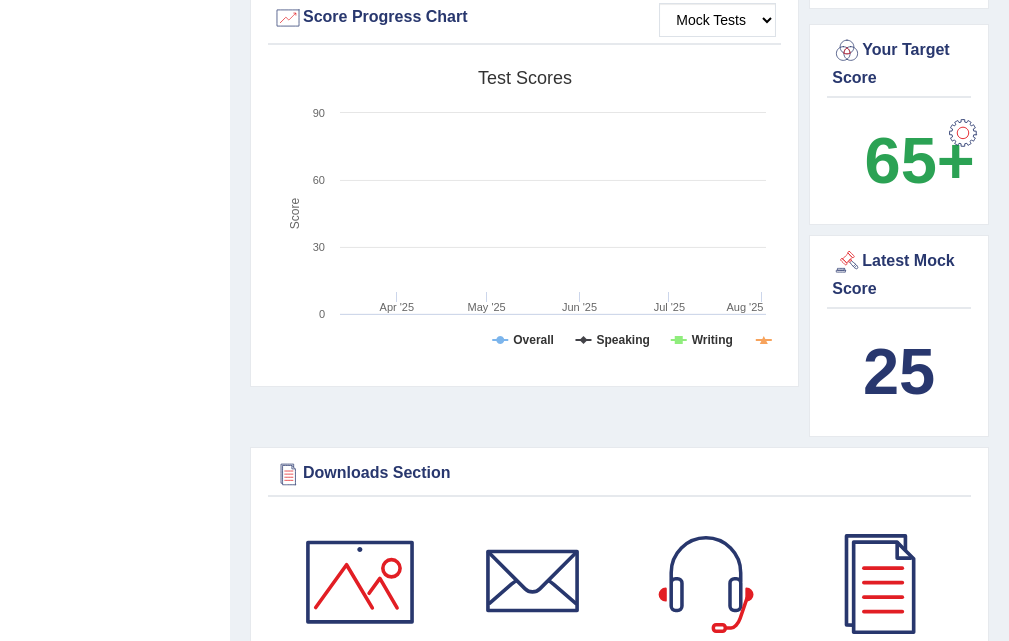 scroll, scrollTop: 700, scrollLeft: 0, axis: vertical 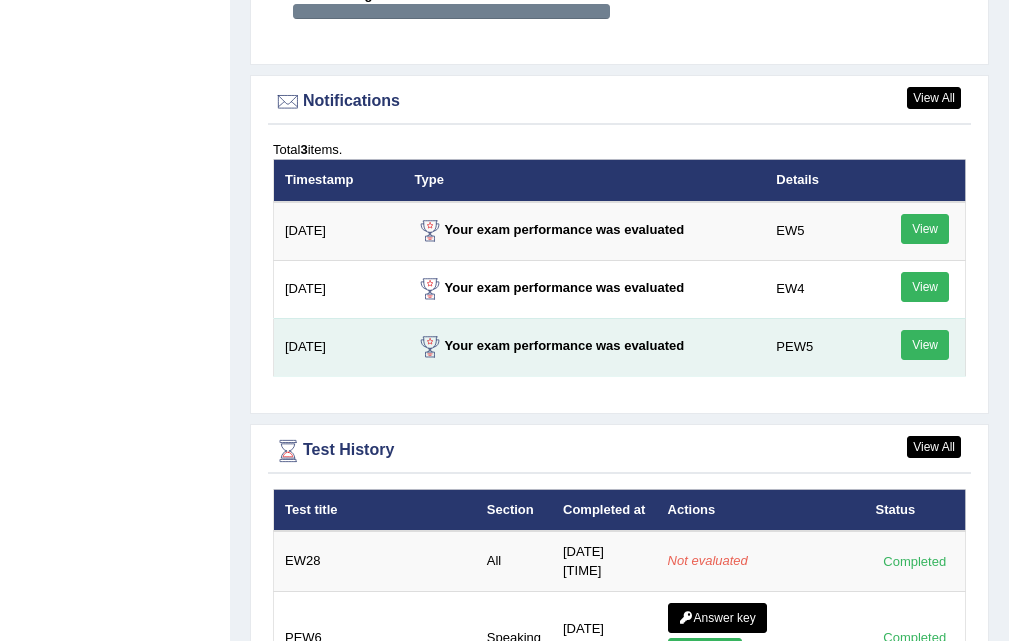 click on "View" at bounding box center (925, 345) 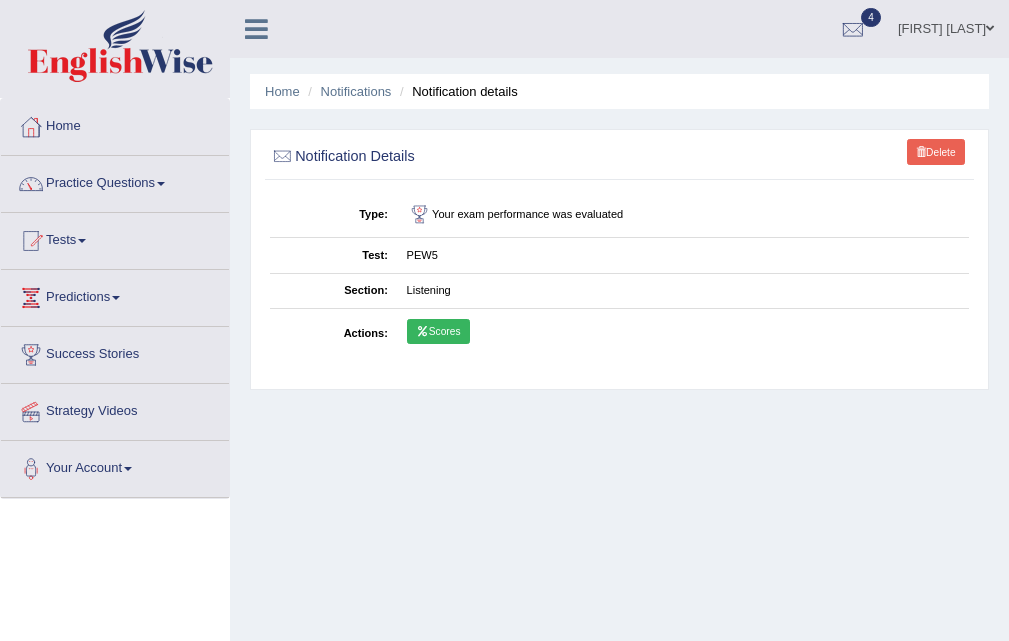 scroll, scrollTop: 0, scrollLeft: 0, axis: both 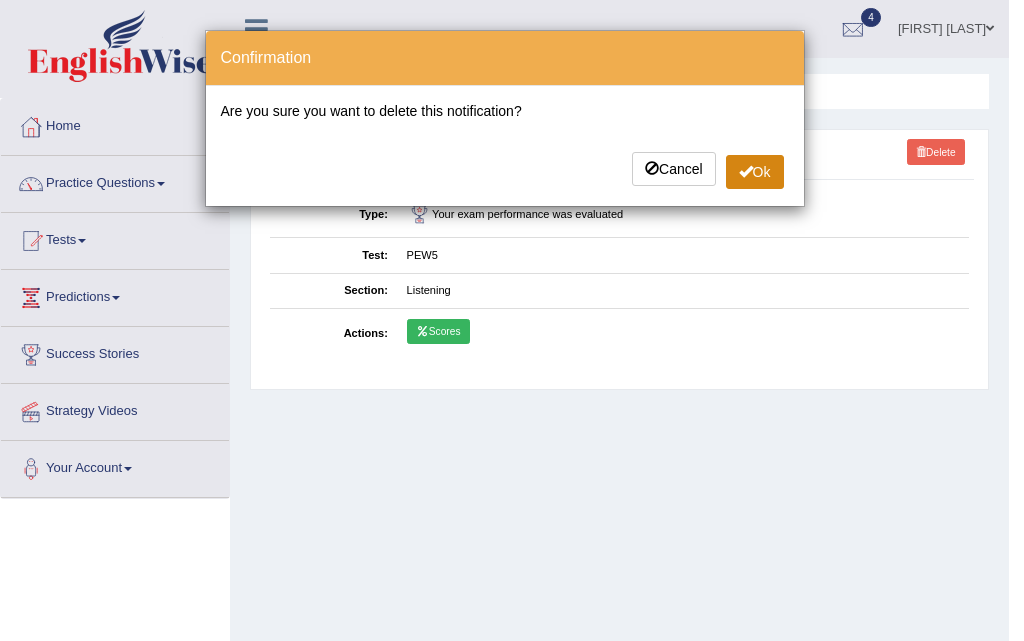 click on "Ok" at bounding box center [755, 172] 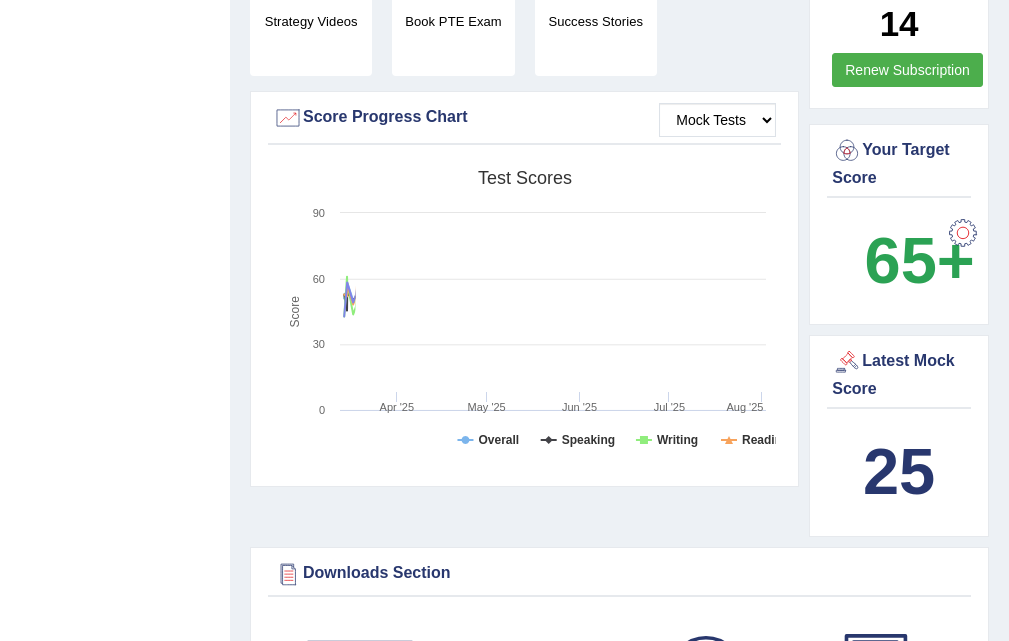 scroll, scrollTop: 600, scrollLeft: 0, axis: vertical 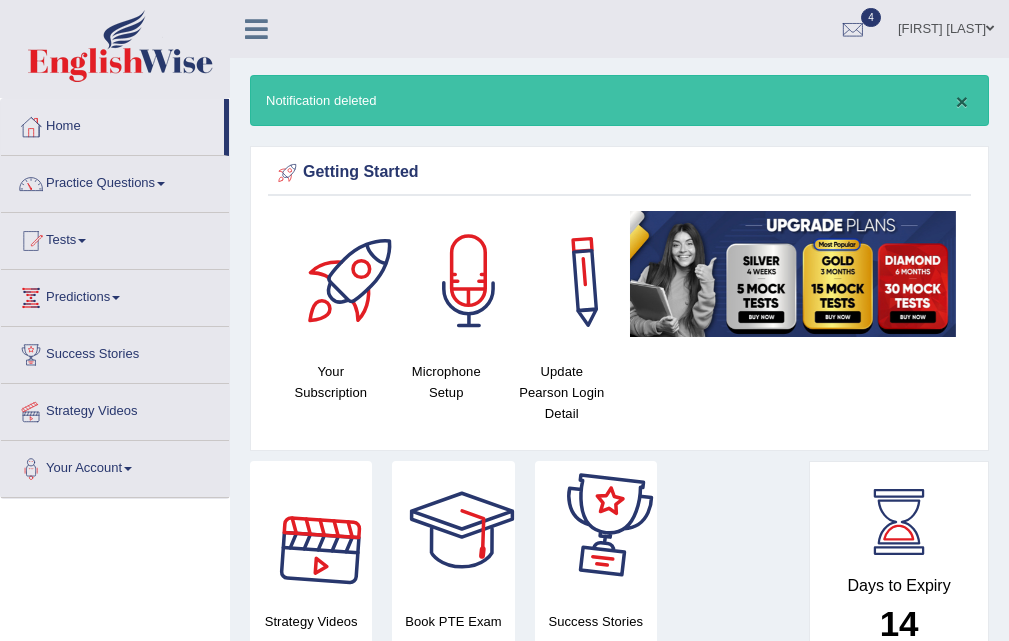 click on "×" at bounding box center (962, 101) 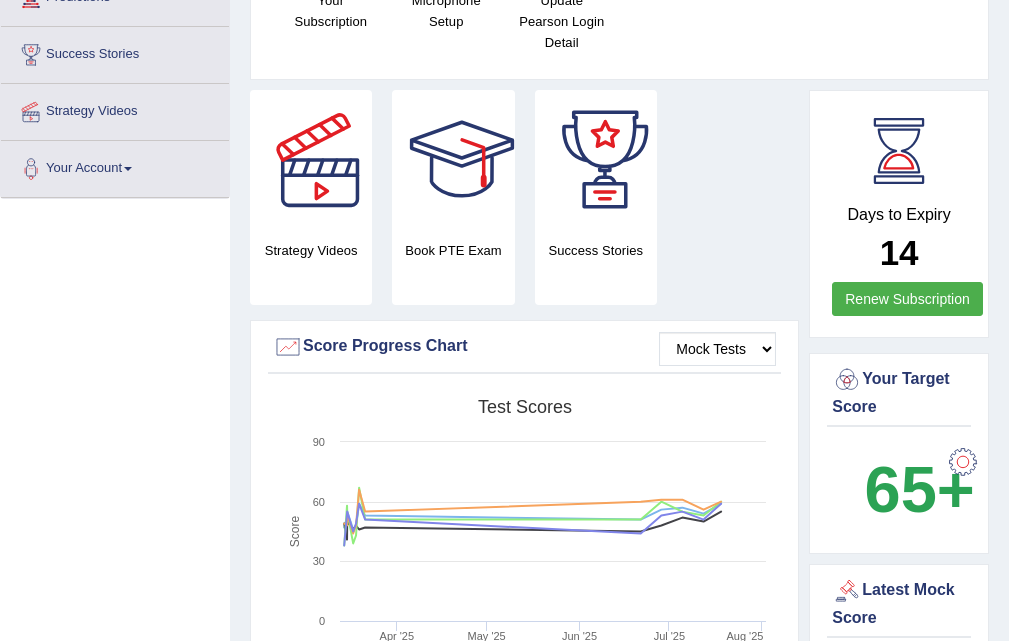scroll, scrollTop: 0, scrollLeft: 0, axis: both 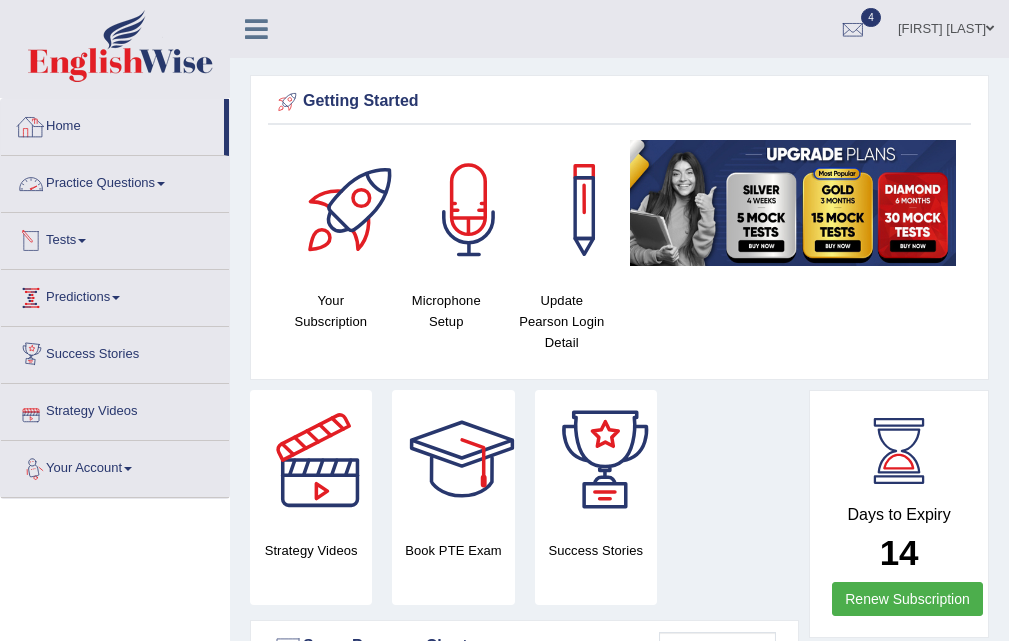 click on "Home" at bounding box center (112, 124) 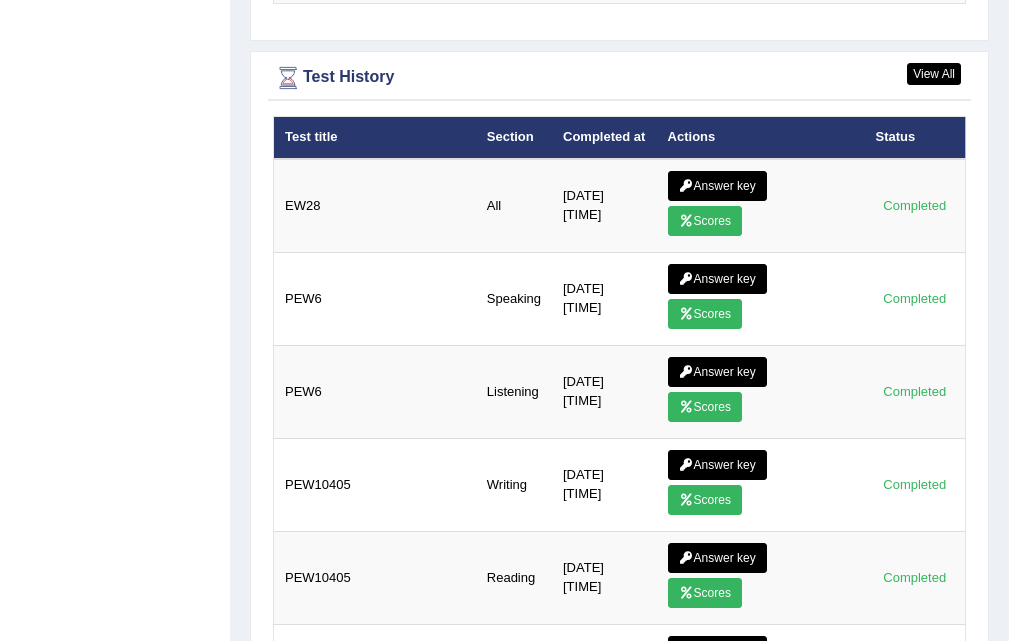 scroll, scrollTop: 0, scrollLeft: 0, axis: both 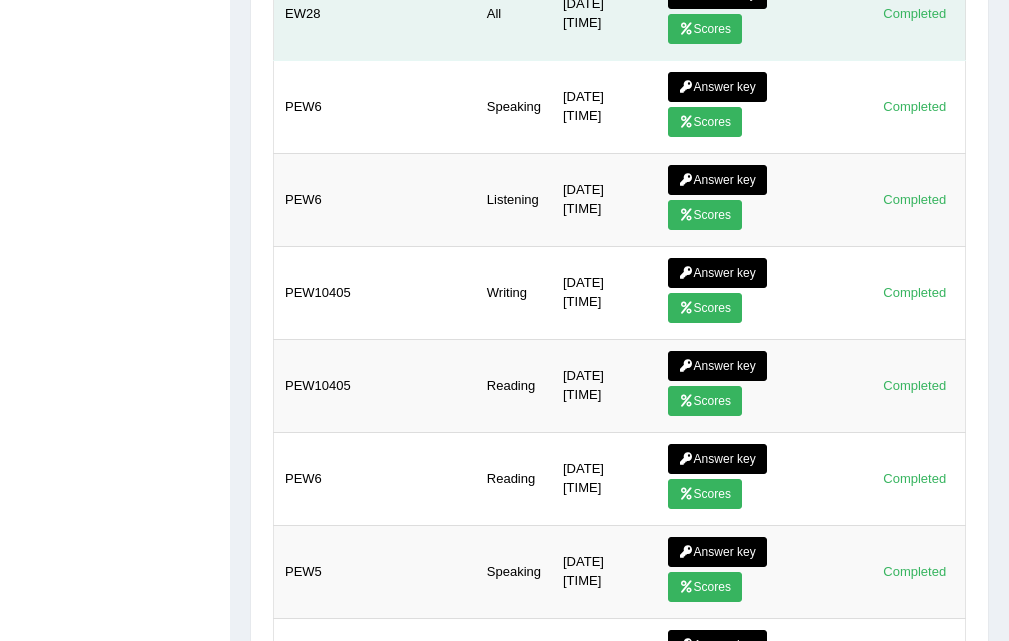 click at bounding box center (686, 29) 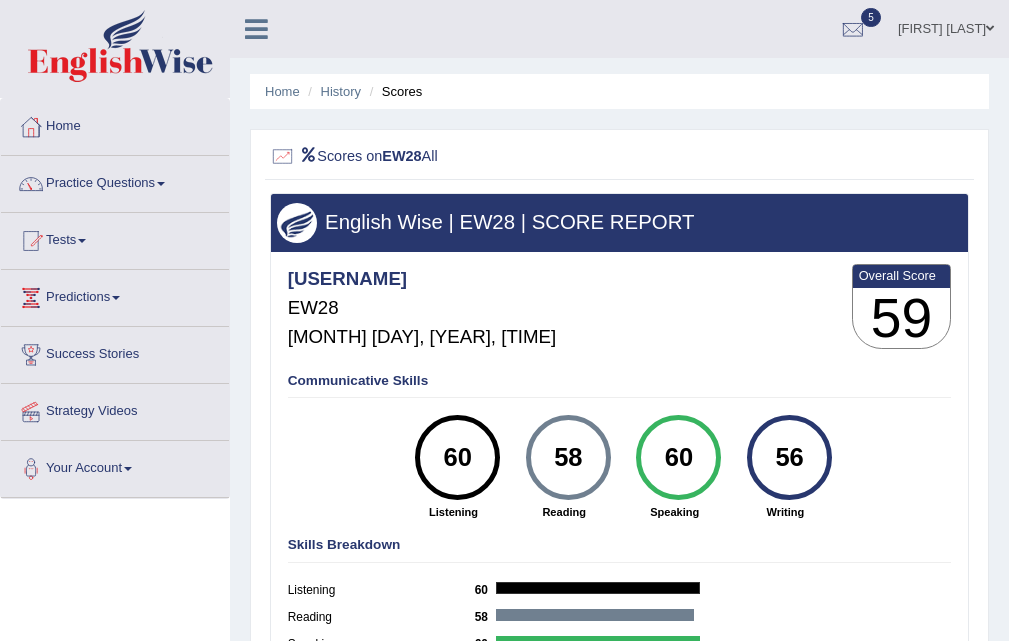 scroll, scrollTop: 0, scrollLeft: 0, axis: both 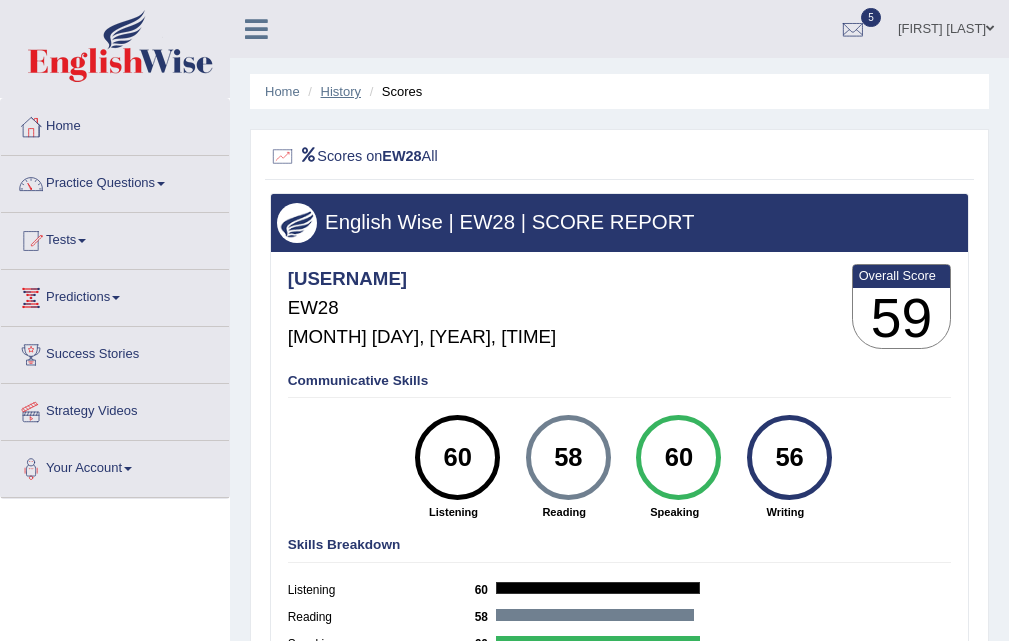 click on "History" at bounding box center (341, 91) 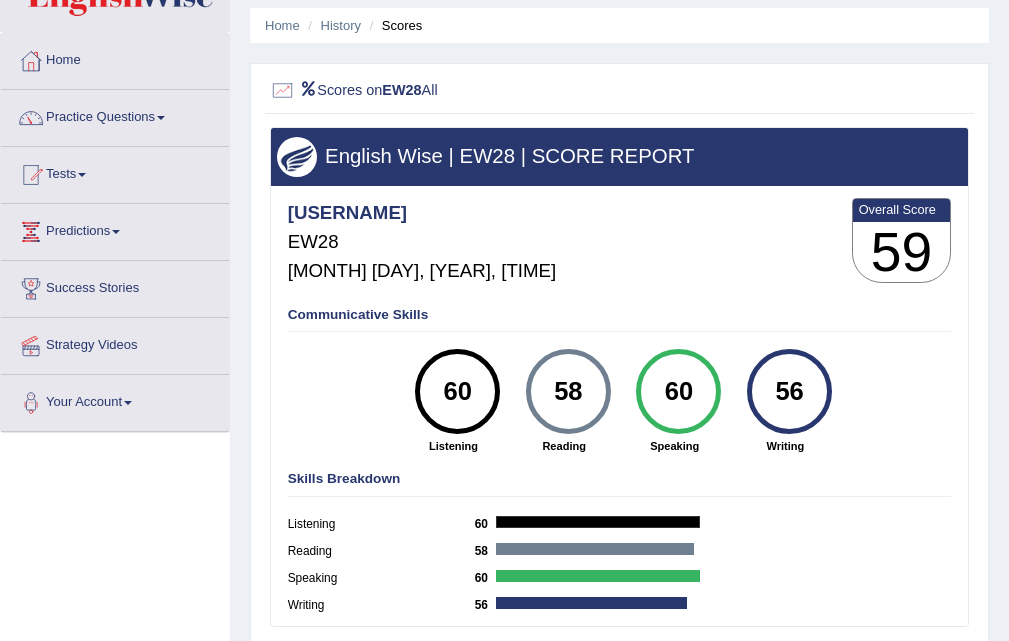 scroll, scrollTop: 100, scrollLeft: 0, axis: vertical 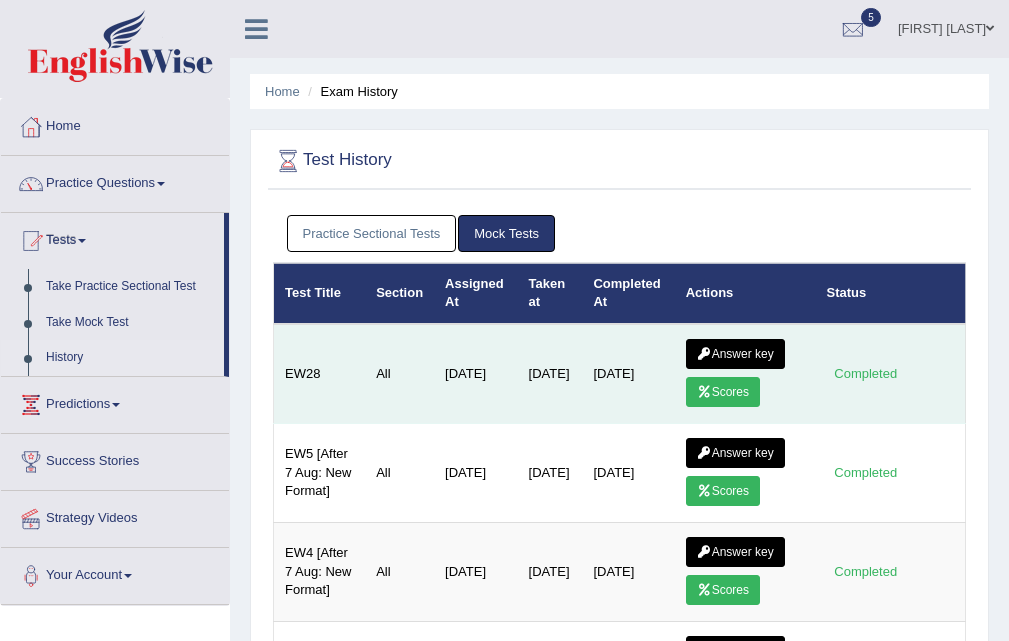 click on "Answer key" at bounding box center [735, 354] 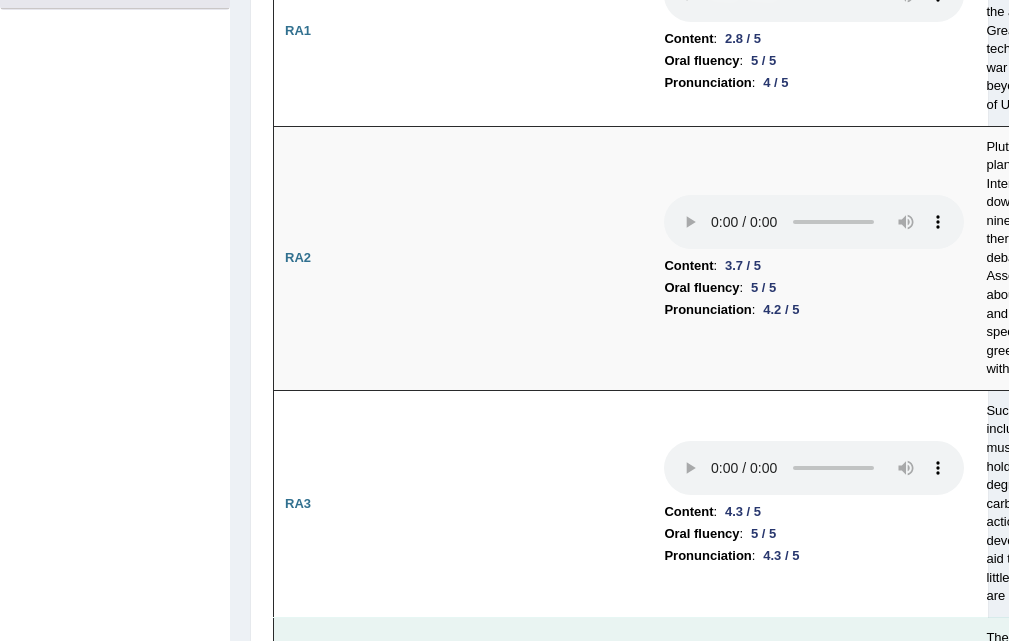 scroll, scrollTop: 400, scrollLeft: 0, axis: vertical 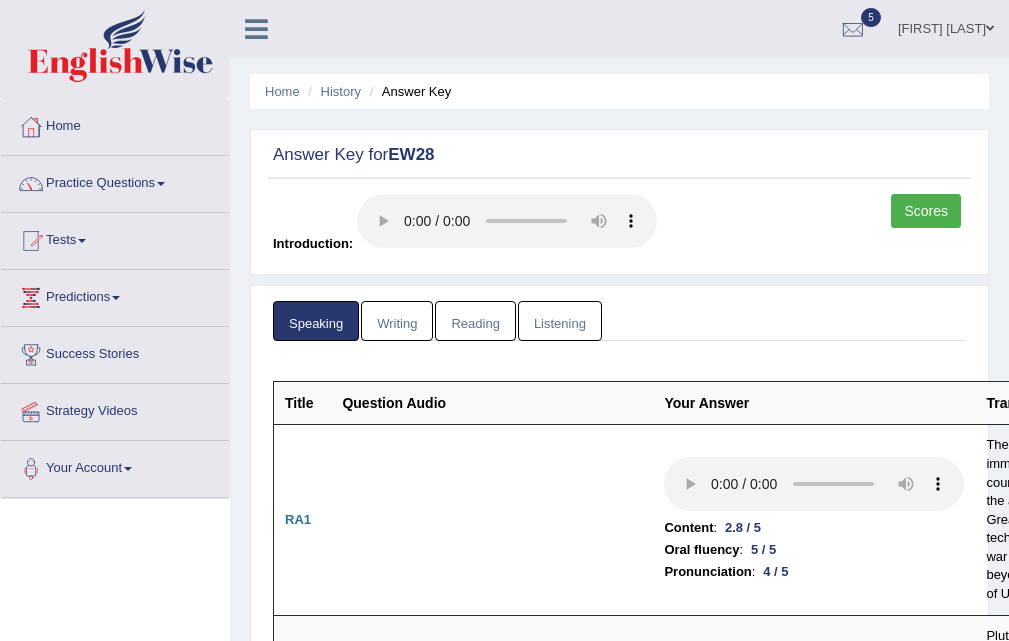 click on "Scores" at bounding box center (926, 211) 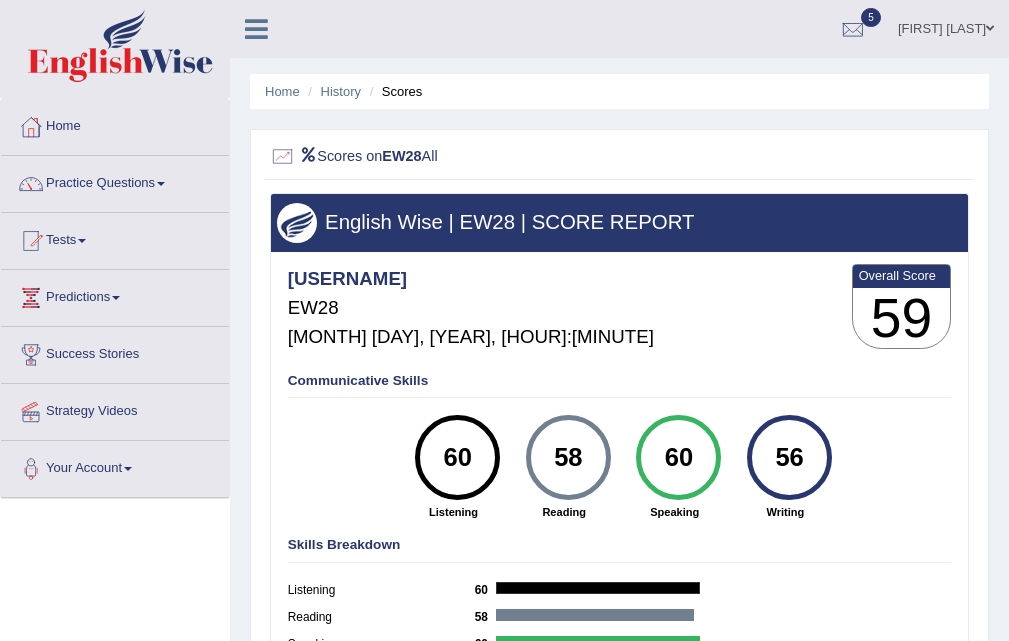scroll, scrollTop: 0, scrollLeft: 0, axis: both 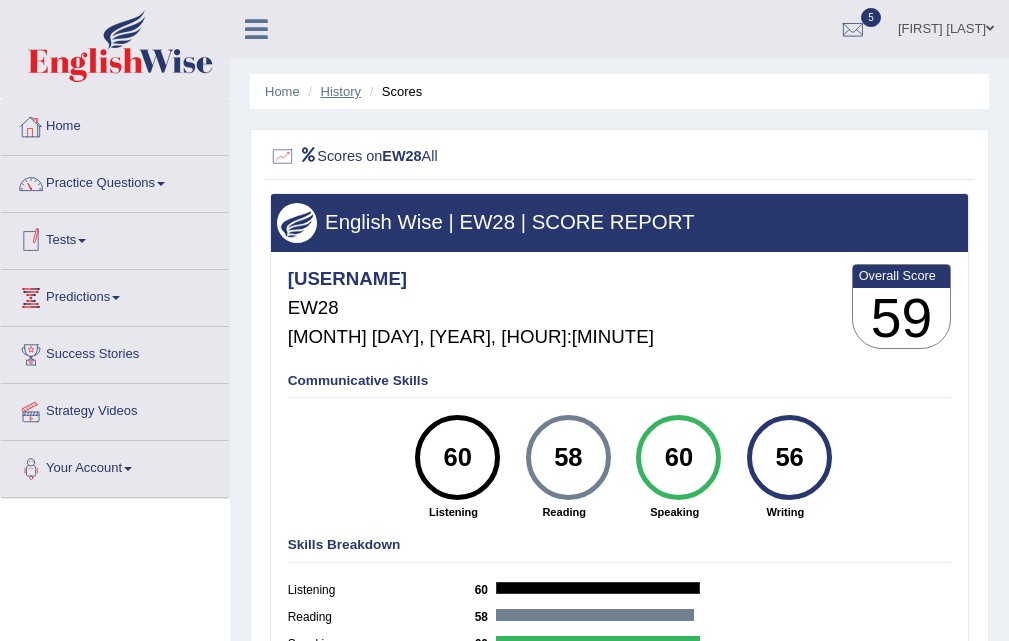 click on "History" at bounding box center [341, 91] 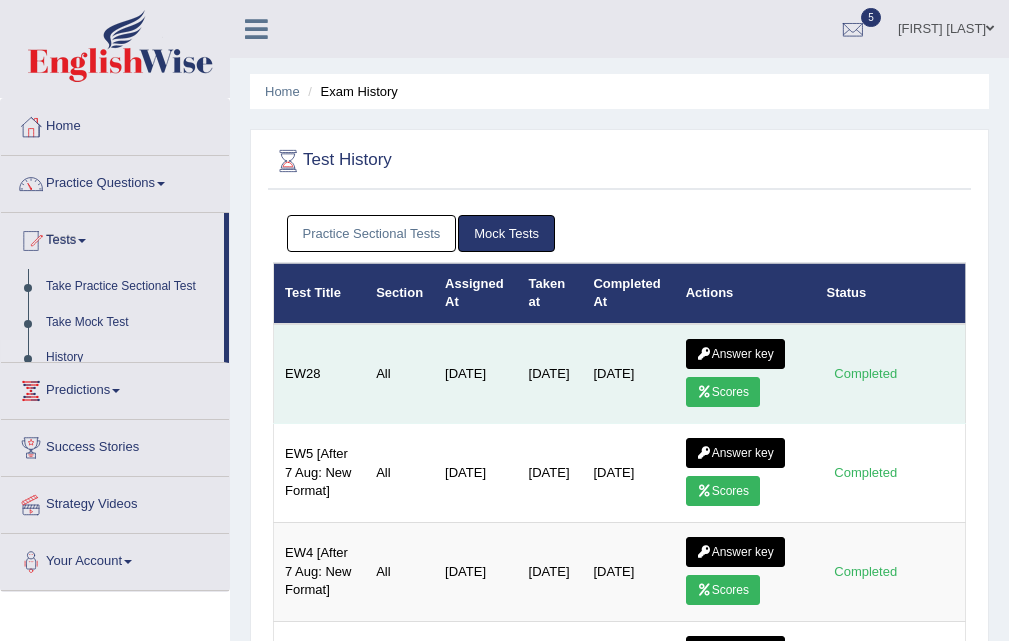 scroll, scrollTop: 0, scrollLeft: 0, axis: both 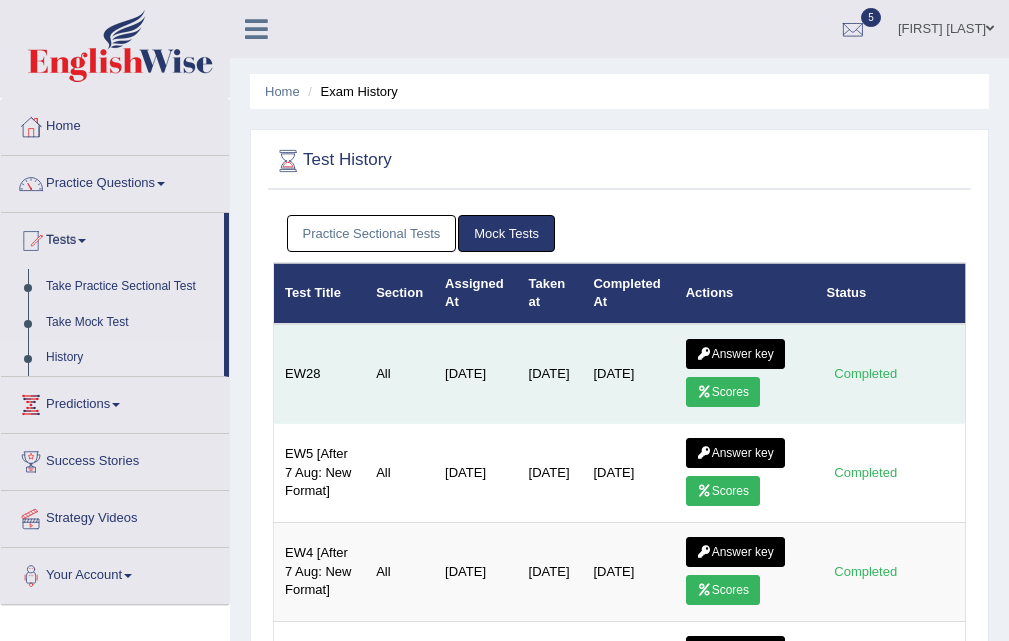click on "Answer key" at bounding box center [735, 354] 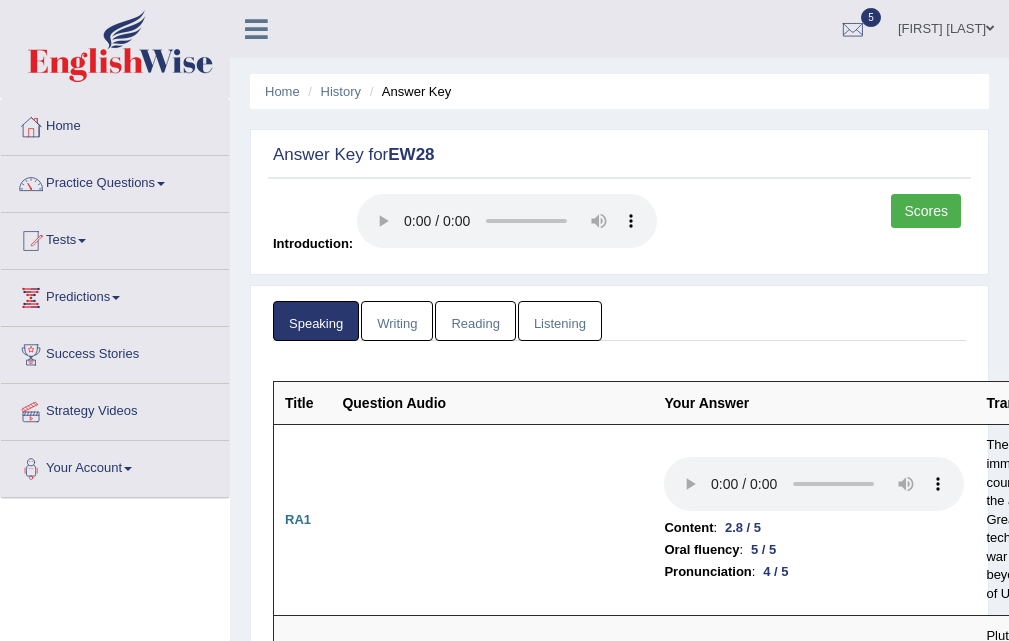 scroll, scrollTop: 0, scrollLeft: 0, axis: both 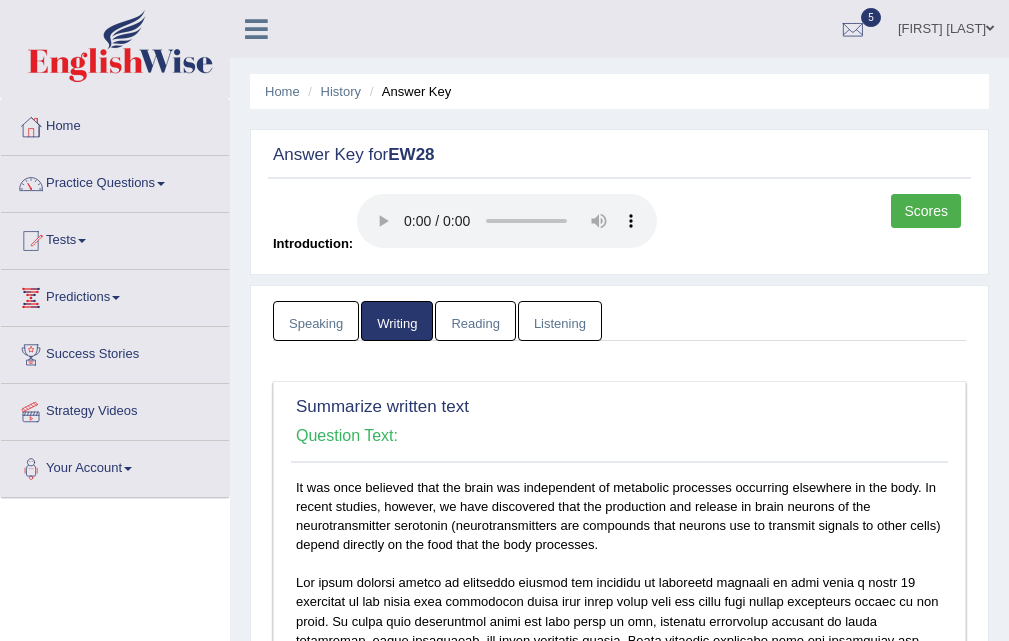 click on "Listening" at bounding box center [560, 321] 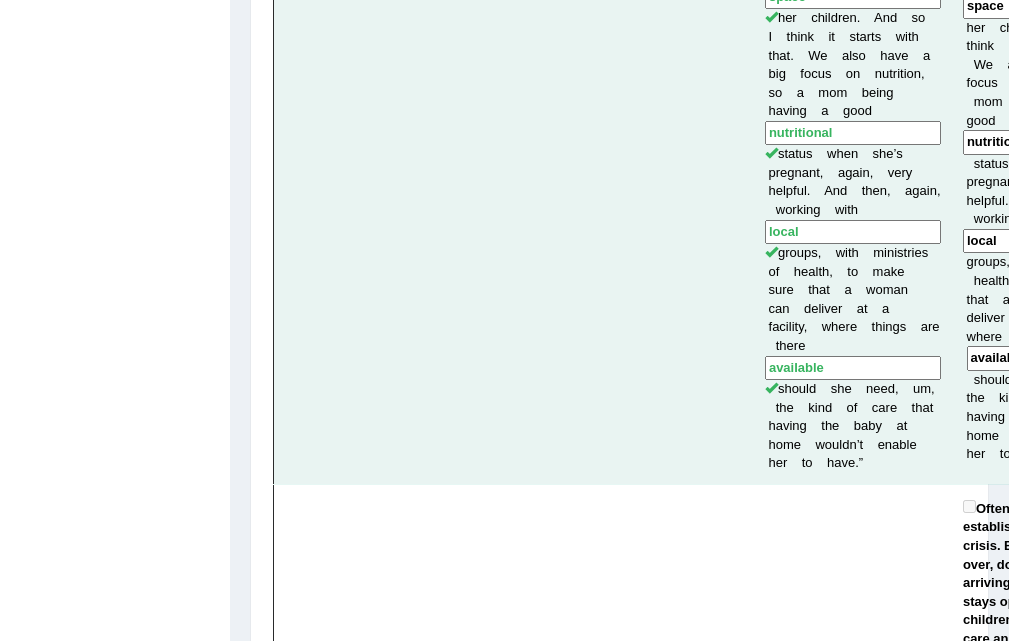 scroll, scrollTop: 2486, scrollLeft: 0, axis: vertical 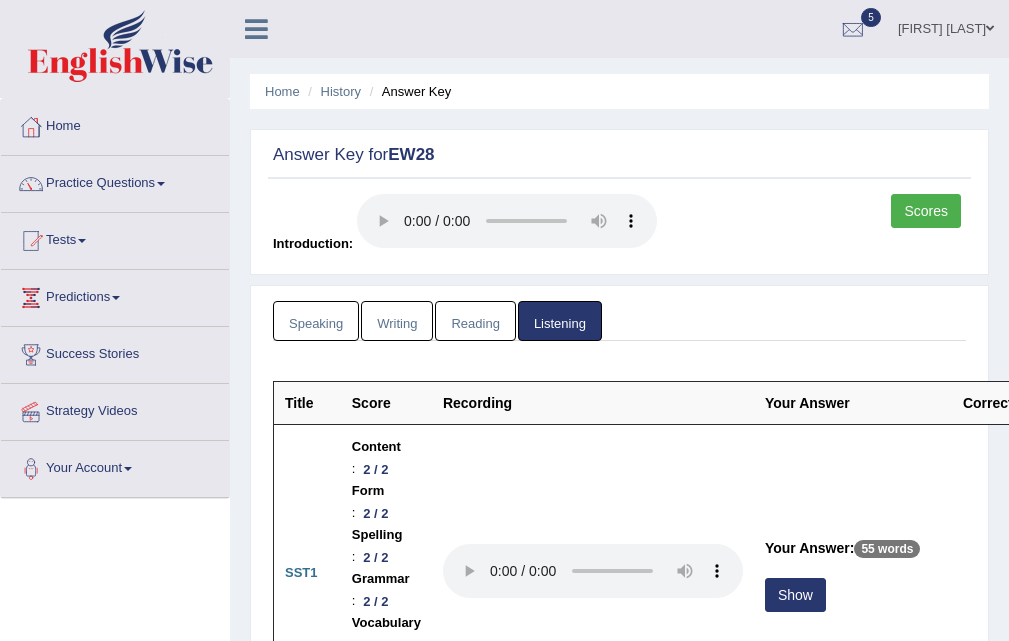 click on "Scores" at bounding box center [926, 211] 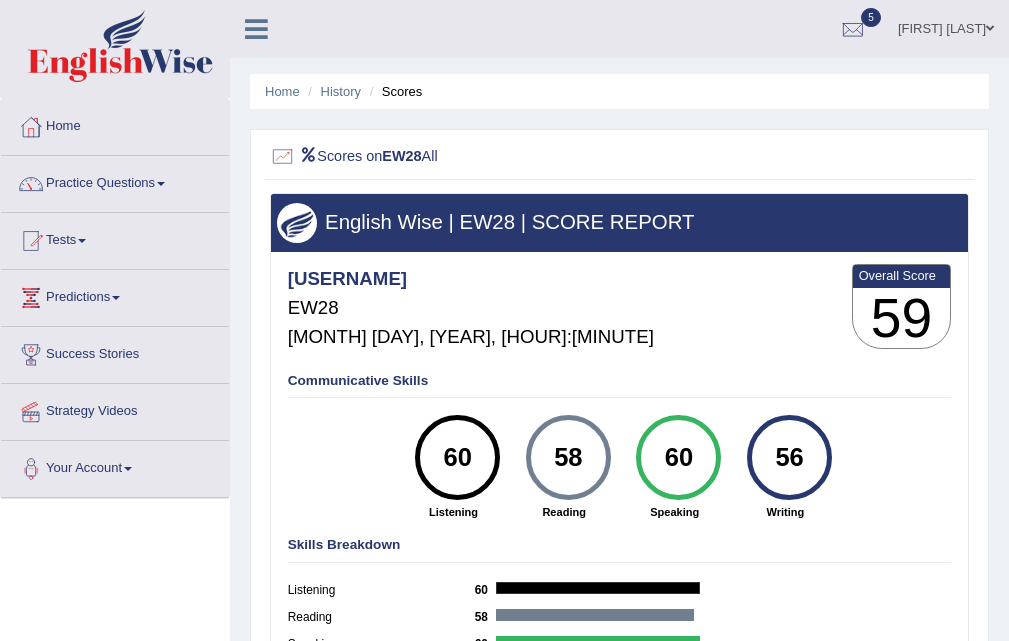 scroll, scrollTop: 0, scrollLeft: 0, axis: both 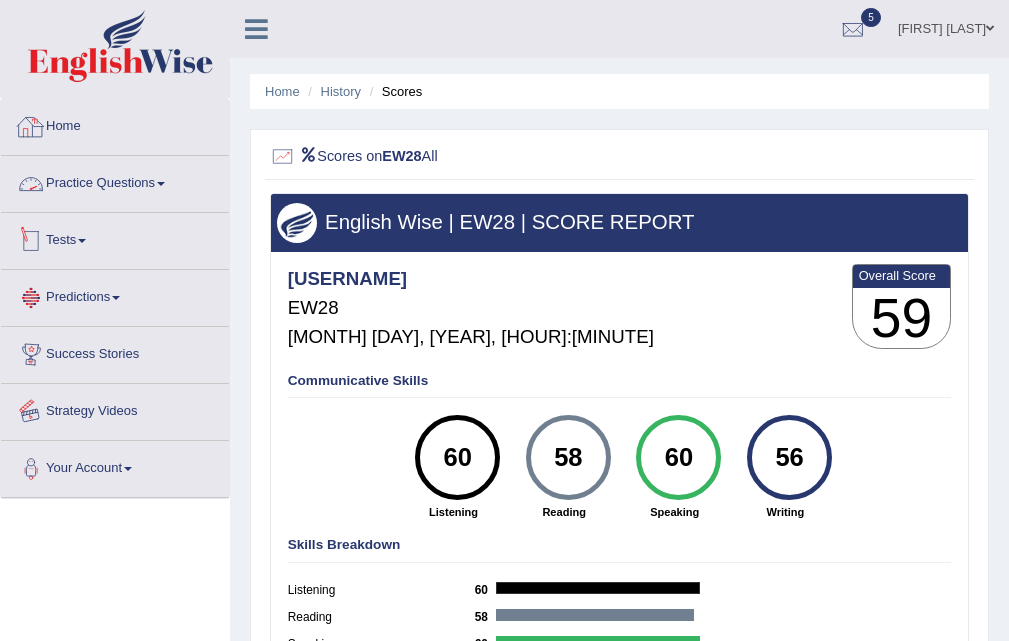 click on "Tests" at bounding box center (115, 238) 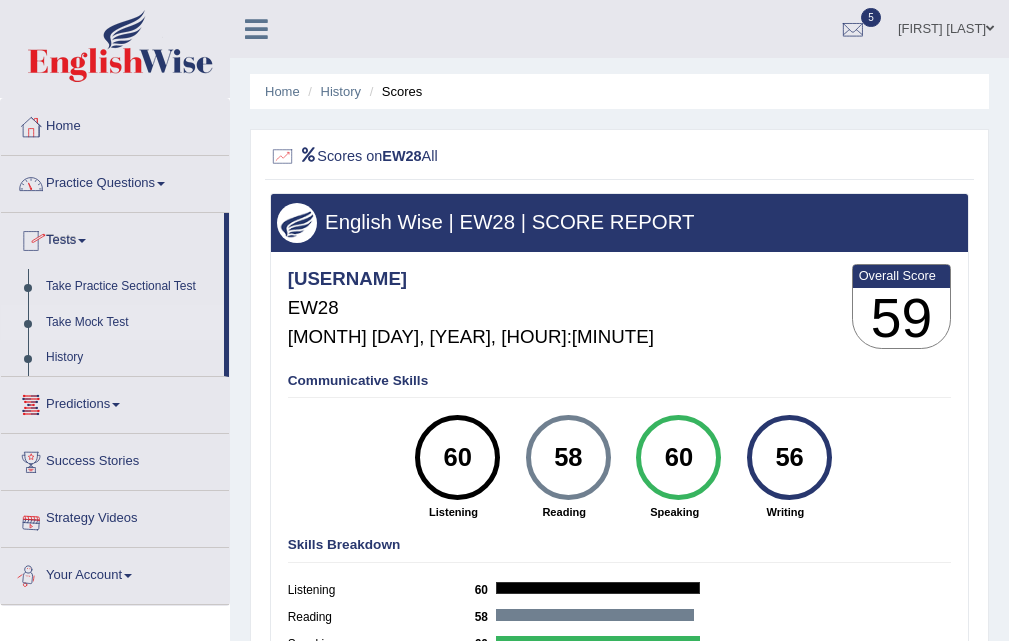 click on "Take Mock Test" at bounding box center [130, 323] 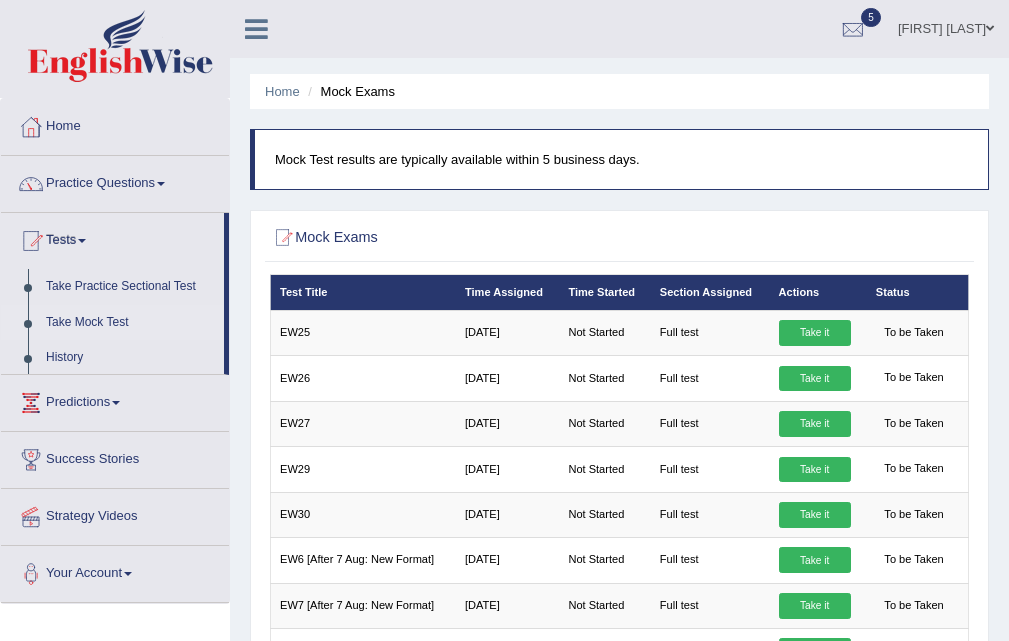 scroll, scrollTop: 200, scrollLeft: 0, axis: vertical 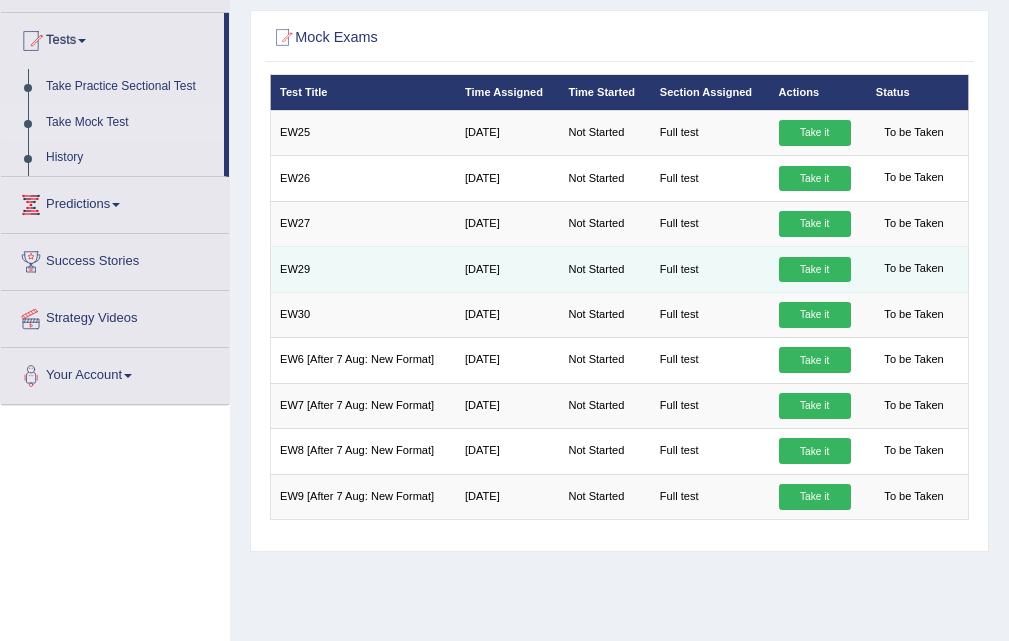 click on "Take it" at bounding box center (815, 270) 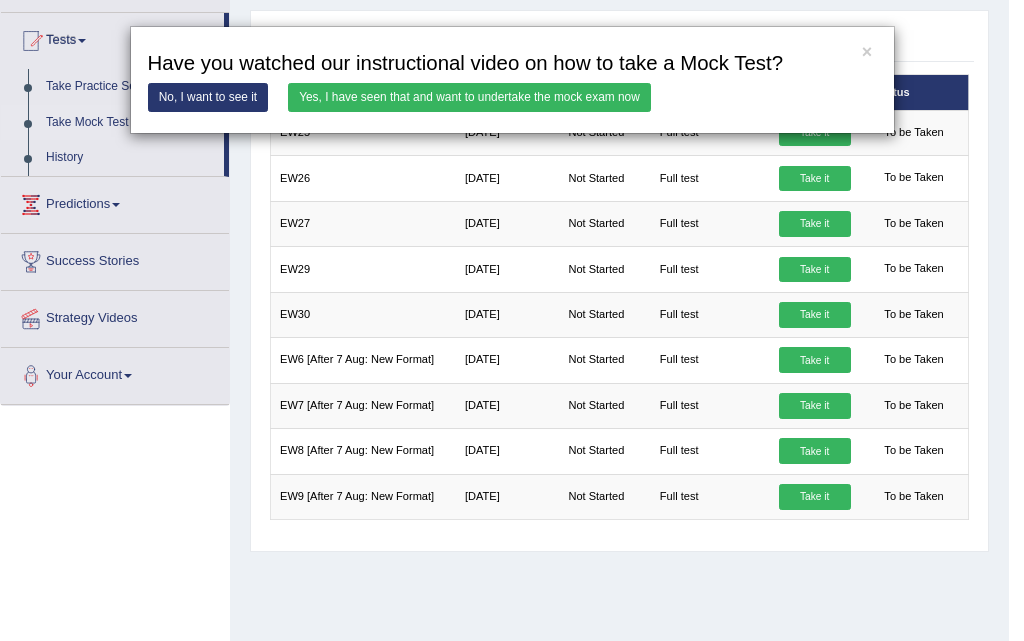 click on "Yes, I have seen that and want to undertake the mock exam now" at bounding box center [469, 97] 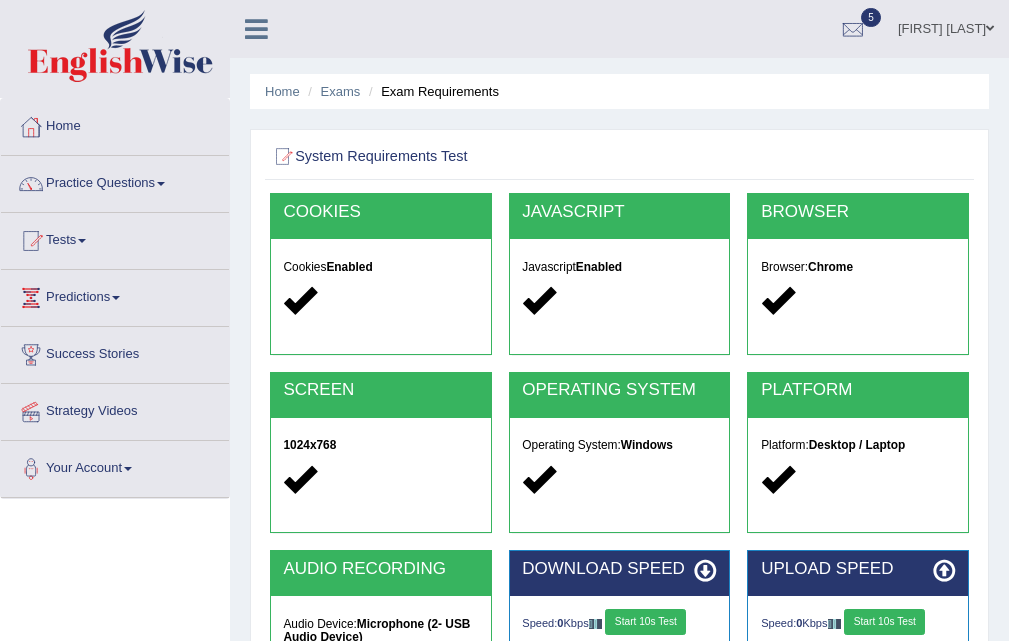 scroll, scrollTop: 0, scrollLeft: 0, axis: both 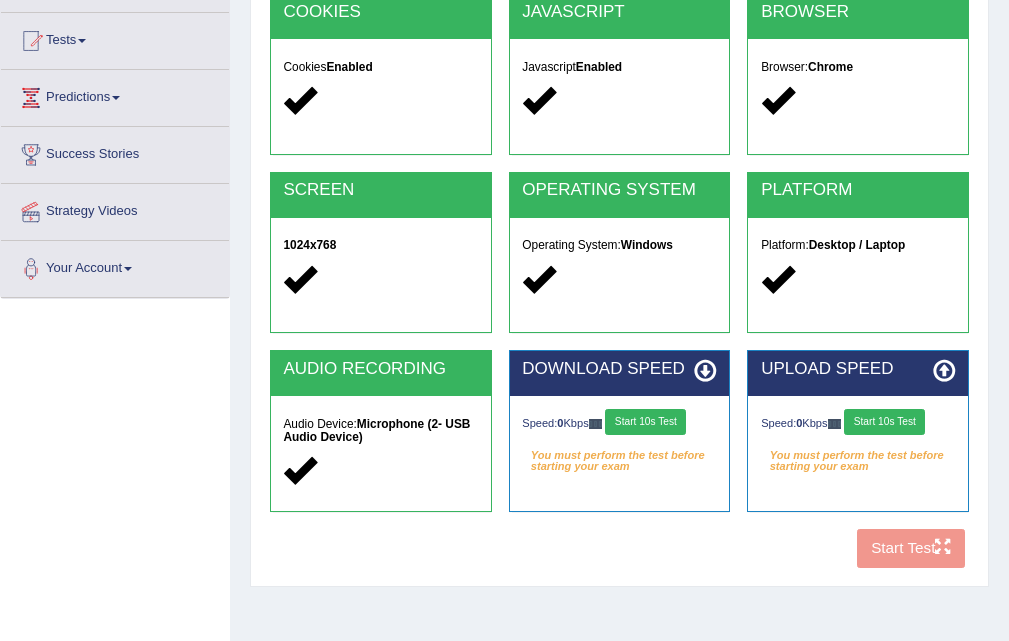 click on "Start 10s Test" at bounding box center (884, 422) 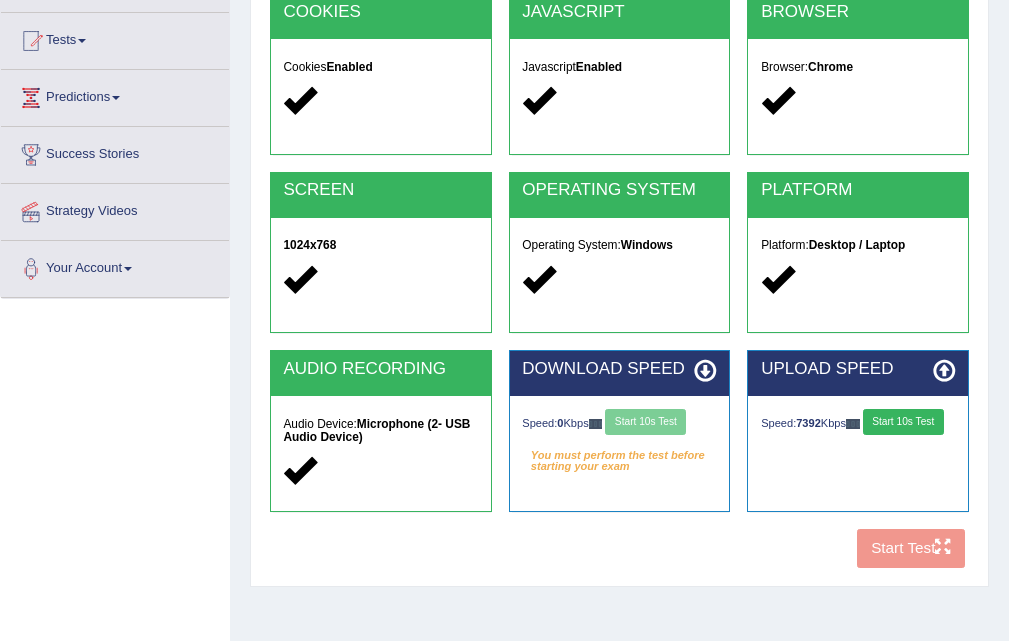 click on "Speed:  0  Kbps    Start 10s Test" at bounding box center (619, 424) 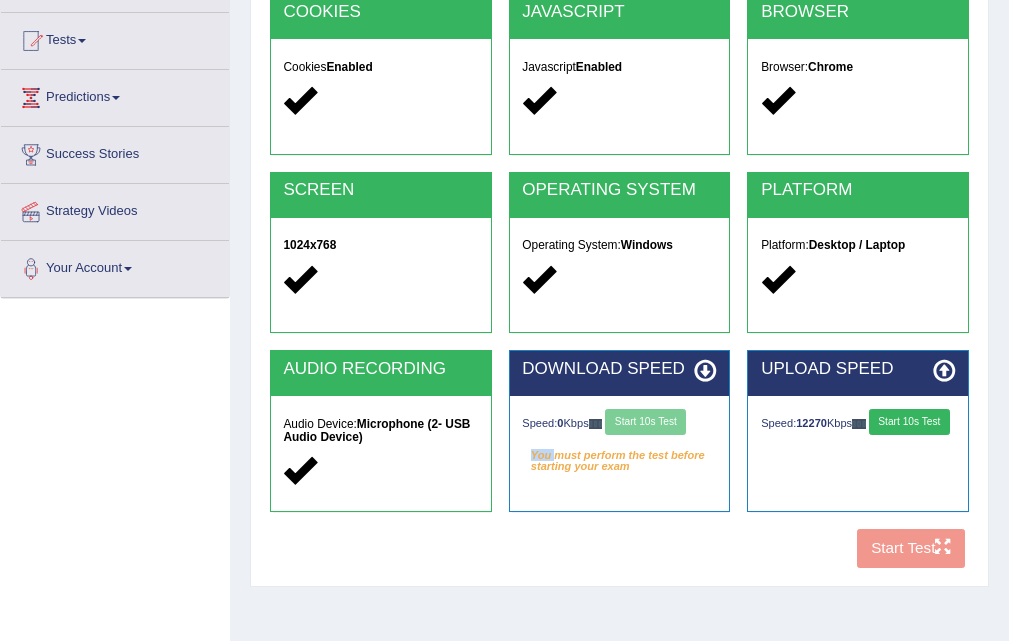click on "Speed:  0  Kbps    Start 10s Test" at bounding box center (619, 424) 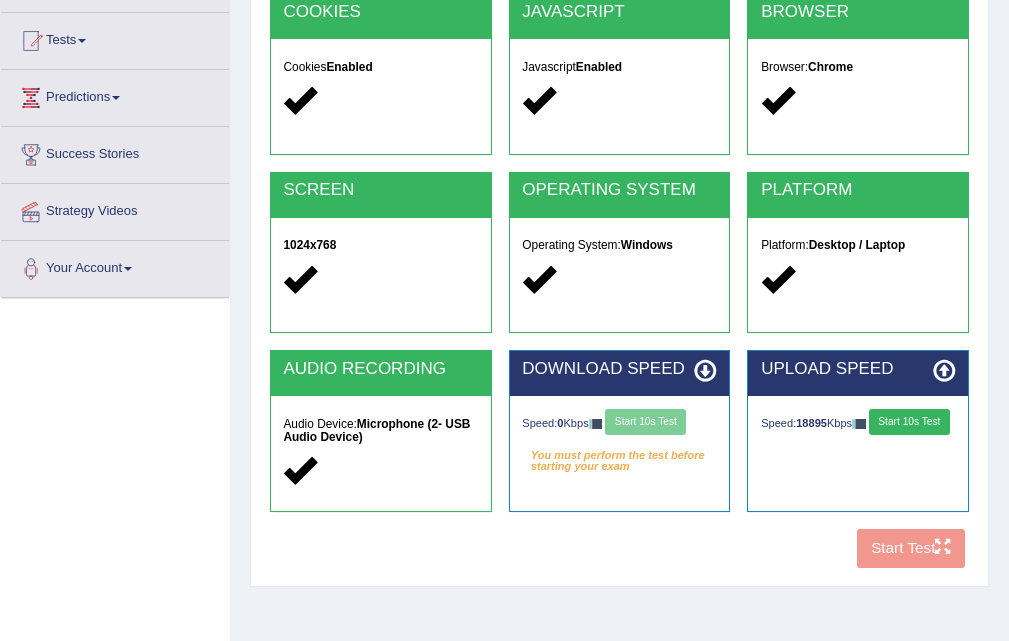 click on "Speed:  0  Kbps    Start 10s Test" at bounding box center [619, 424] 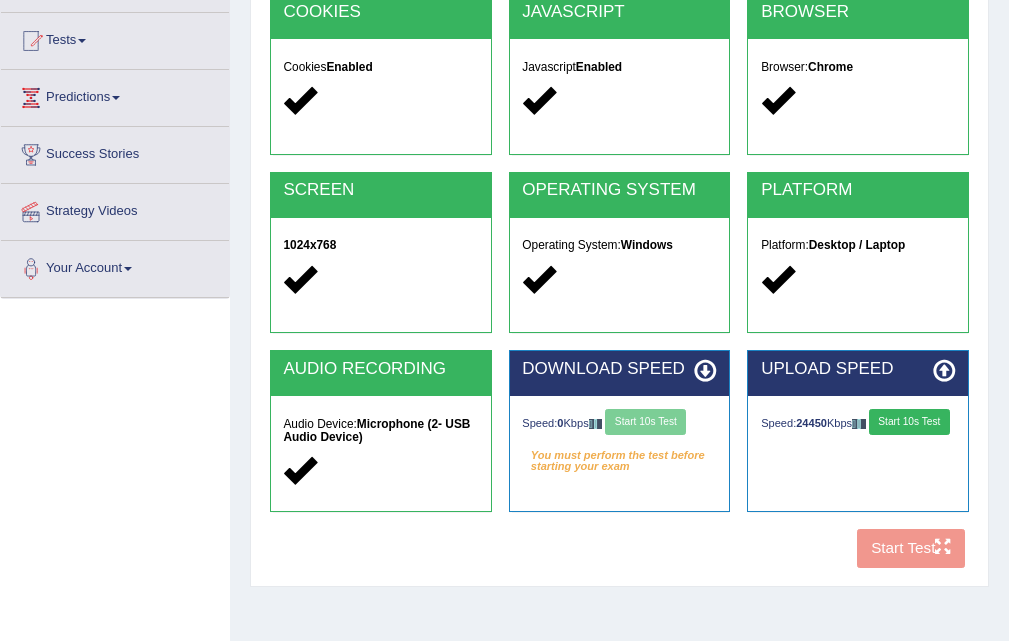 click on "Start 10s Test" at bounding box center (909, 422) 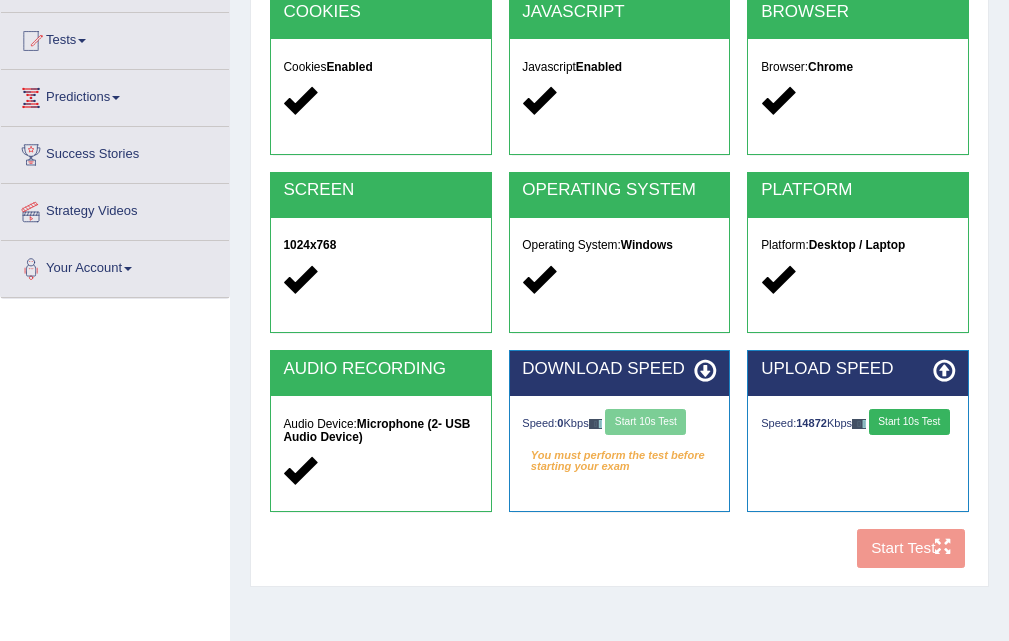 click on "Speed:  0  Kbps    Start 10s Test" at bounding box center (619, 424) 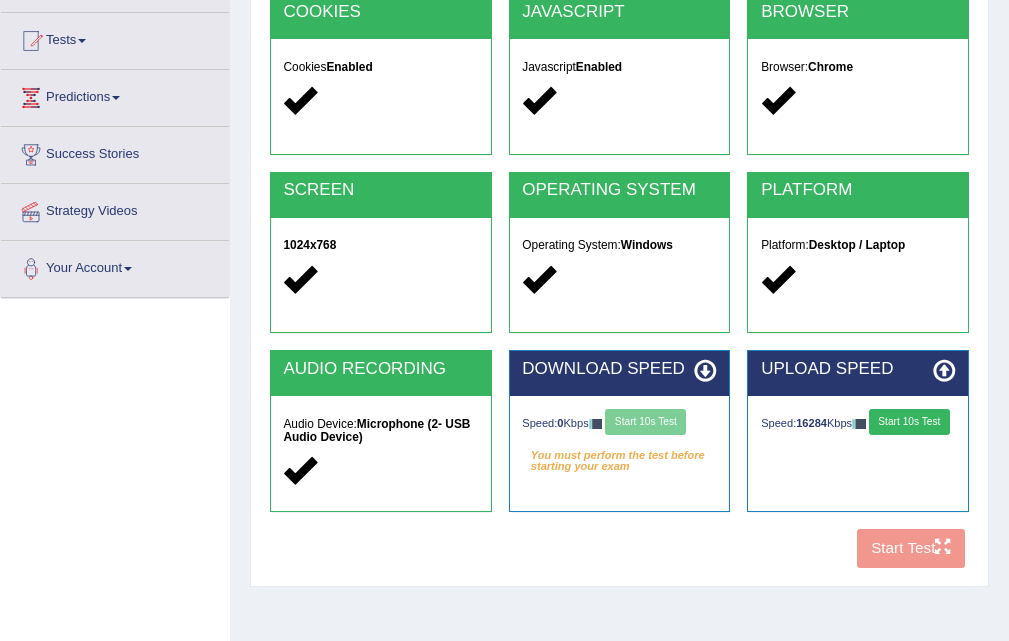 click on "Speed:  0  Kbps    Start 10s Test" at bounding box center (619, 424) 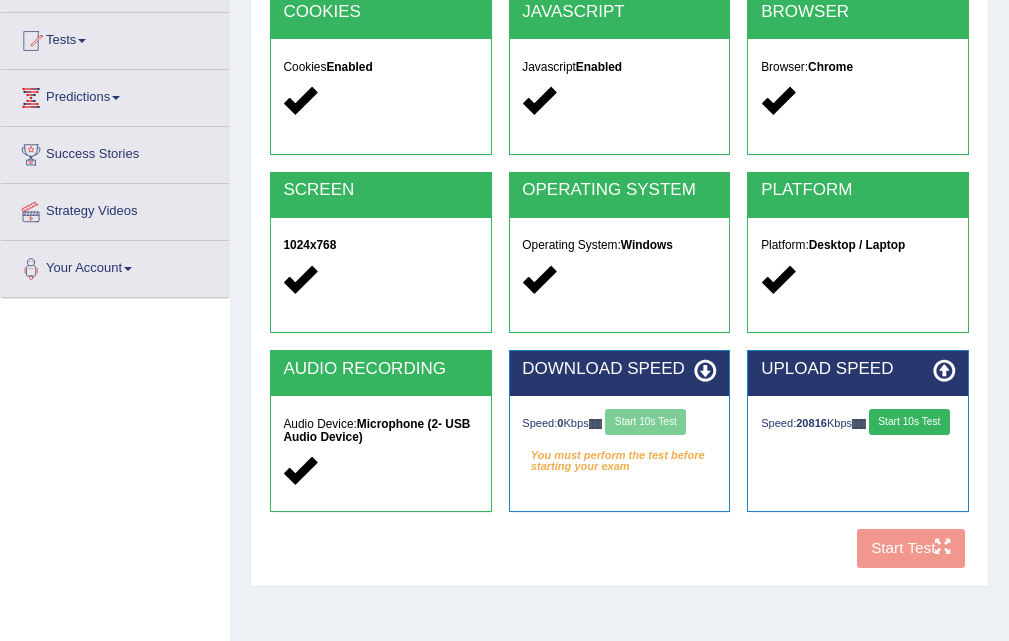 click on "Start 10s Test" at bounding box center [909, 422] 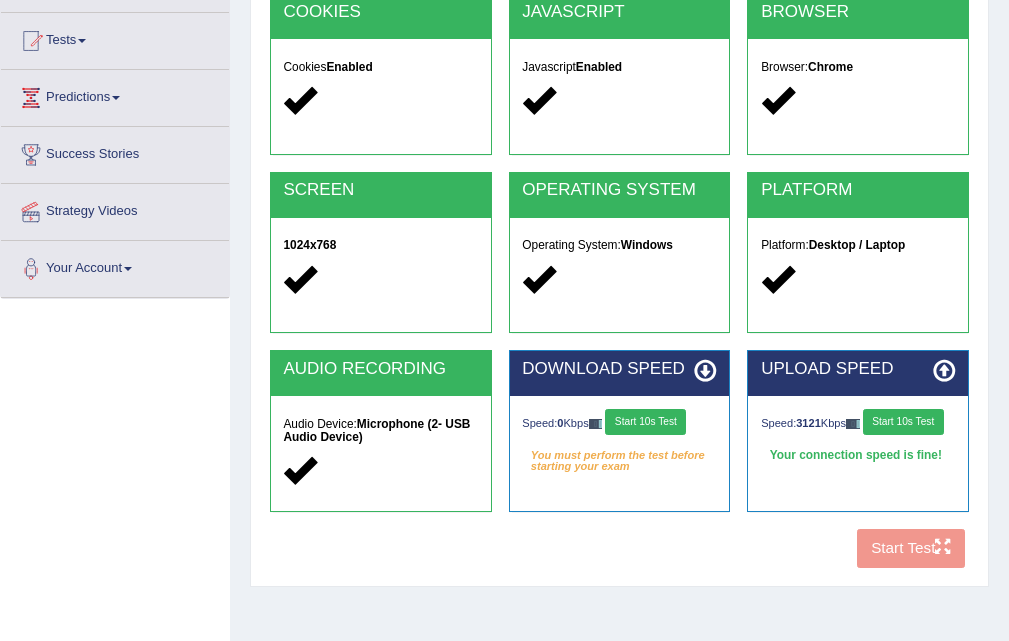 click on "Start 10s Test" at bounding box center [903, 422] 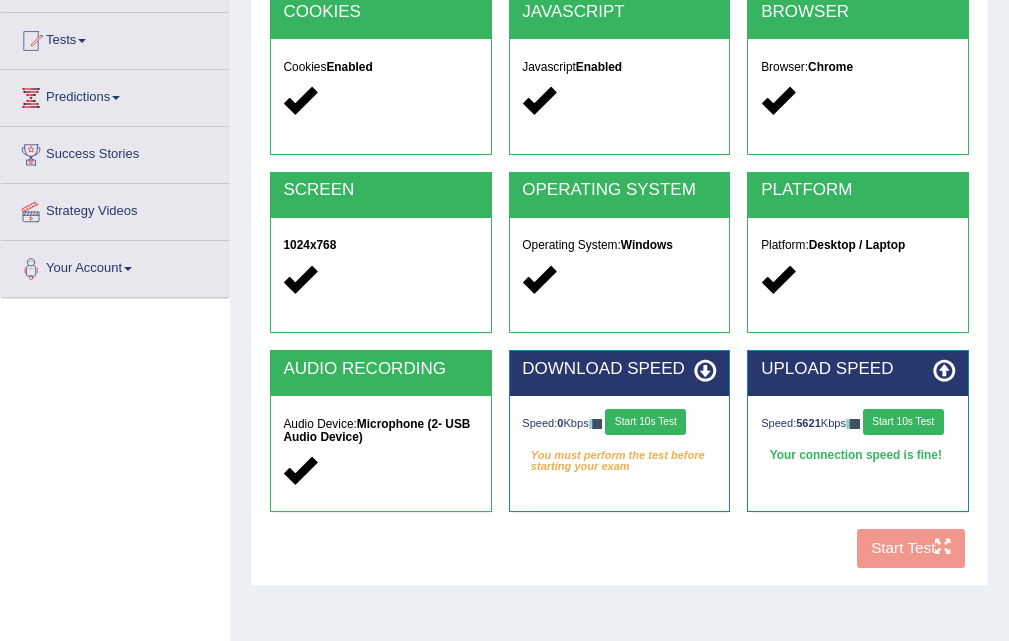 click on "Start 10s Test" at bounding box center (903, 422) 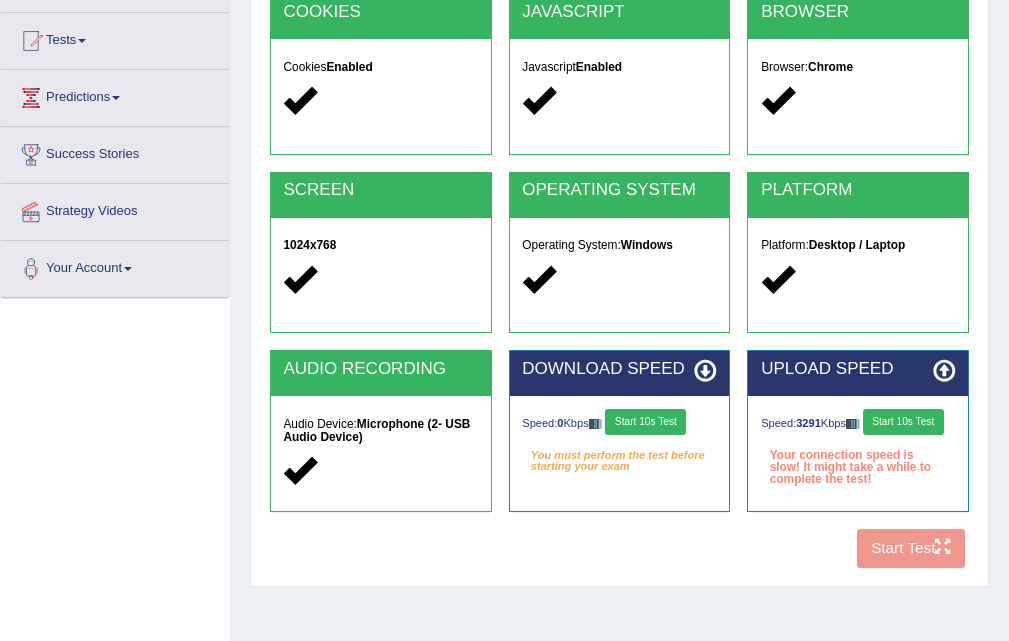 click on "Start 10s Test" at bounding box center [645, 422] 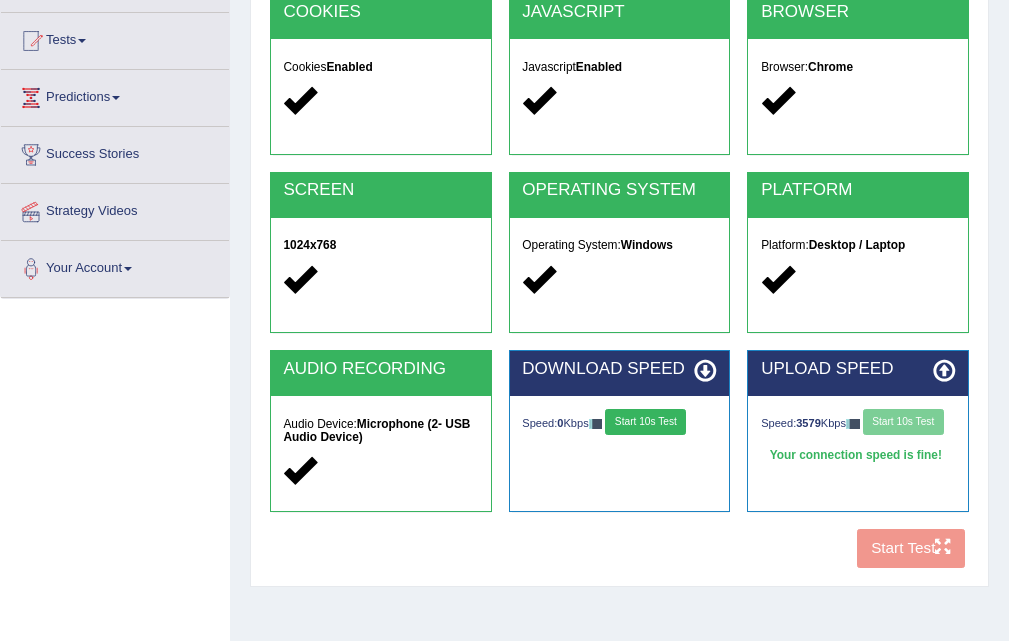 click on "Start 10s Test" at bounding box center [645, 422] 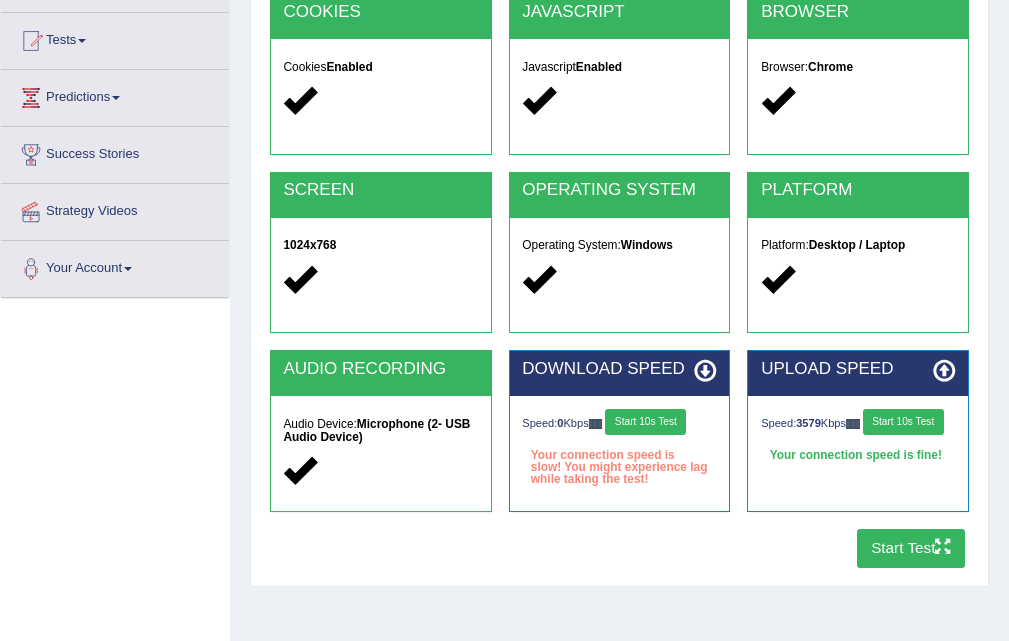 click on "Start 10s Test" at bounding box center (645, 422) 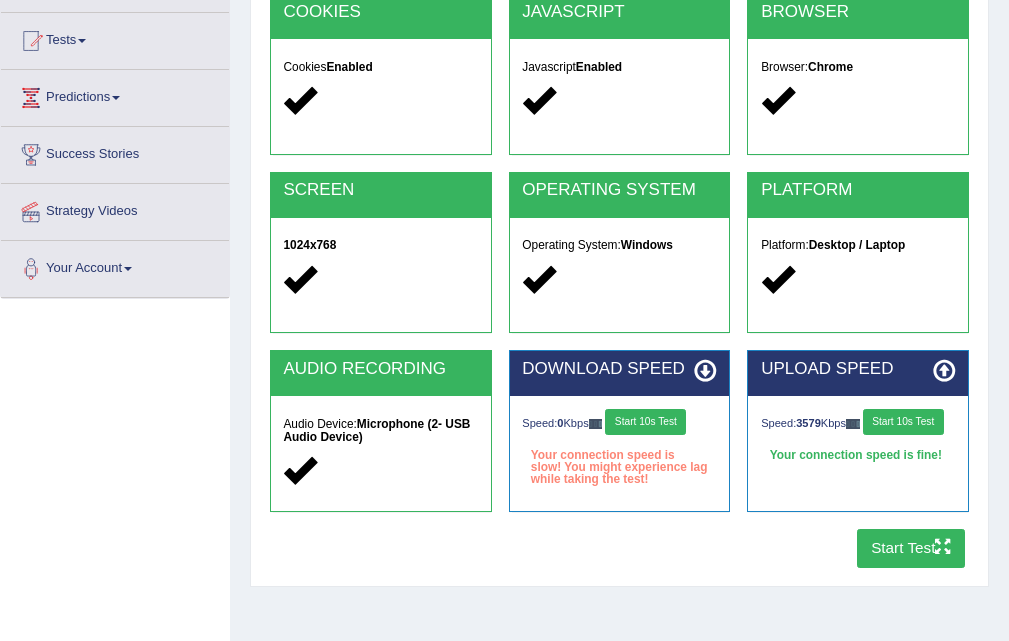 click on "Speed:  0  Kbps    Start 10s Test" at bounding box center [619, 424] 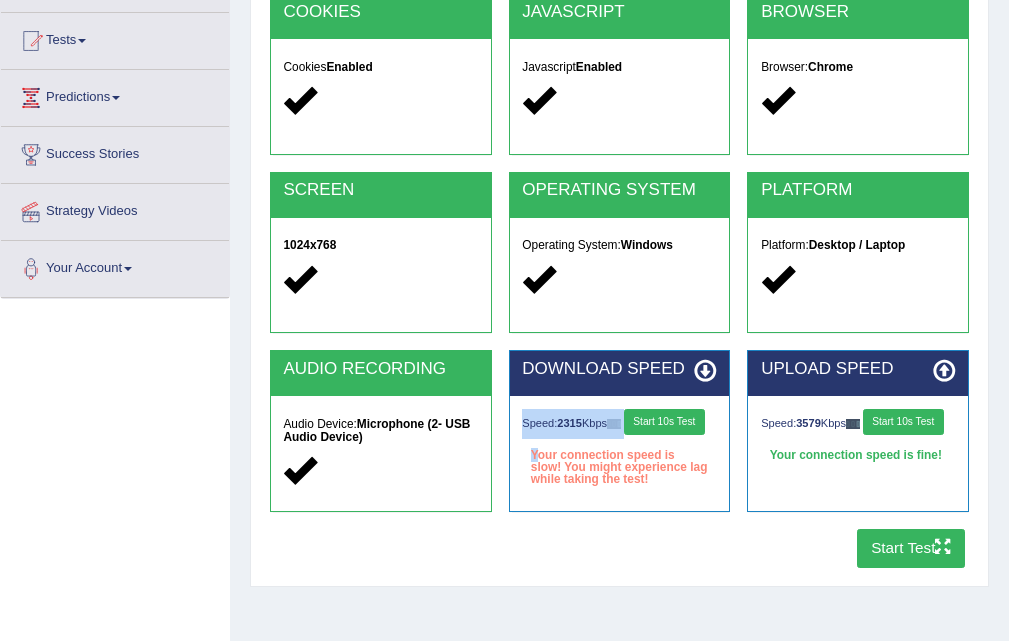 click on "Speed:  2315  Kbps    Start 10s Test" at bounding box center (619, 424) 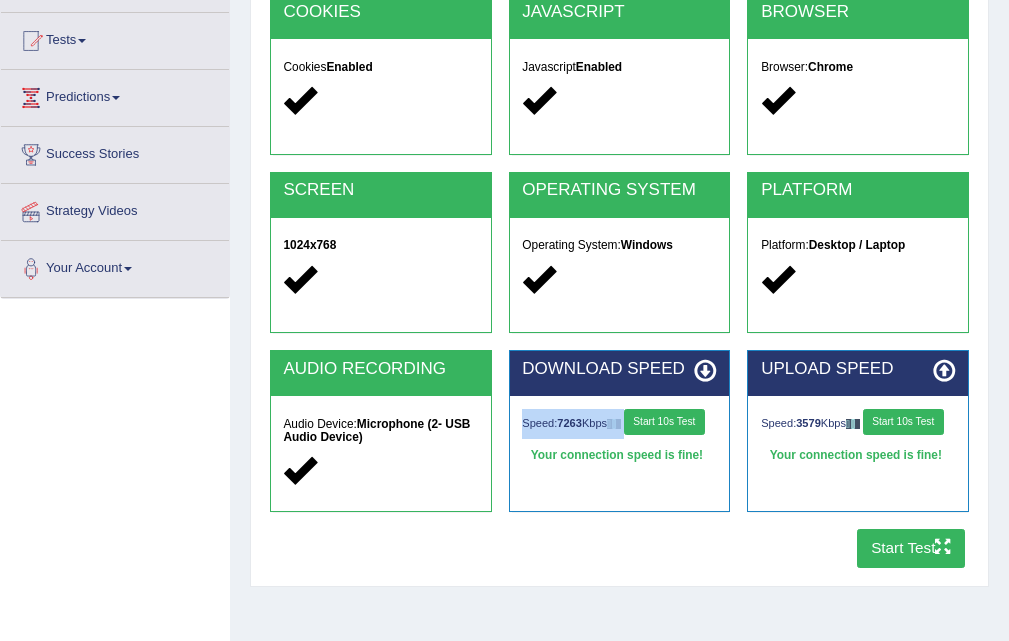 click on "Start 10s Test" at bounding box center (664, 422) 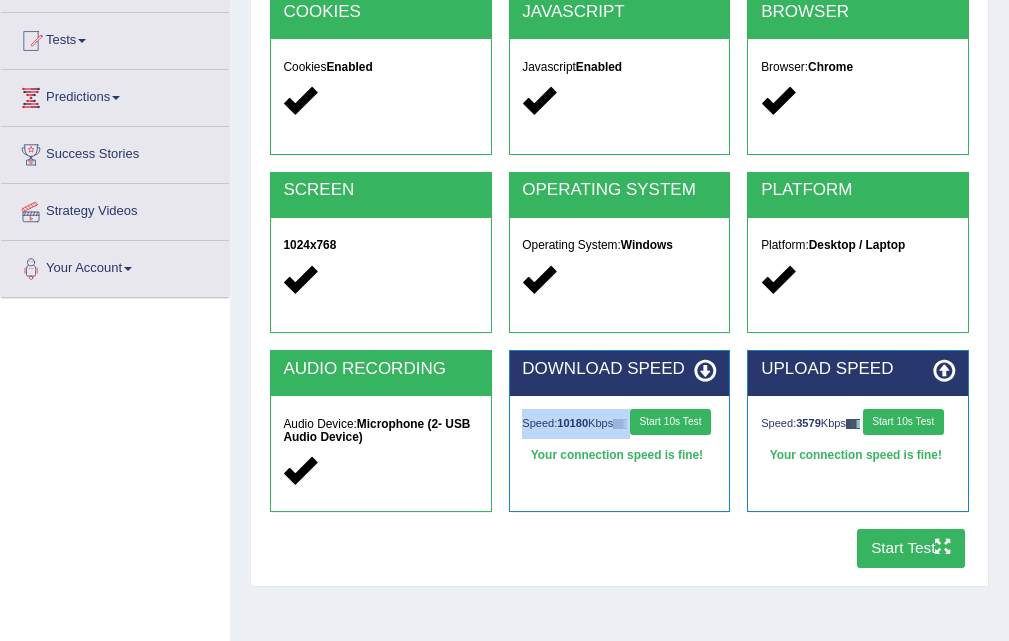 click on "Start 10s Test" at bounding box center [903, 422] 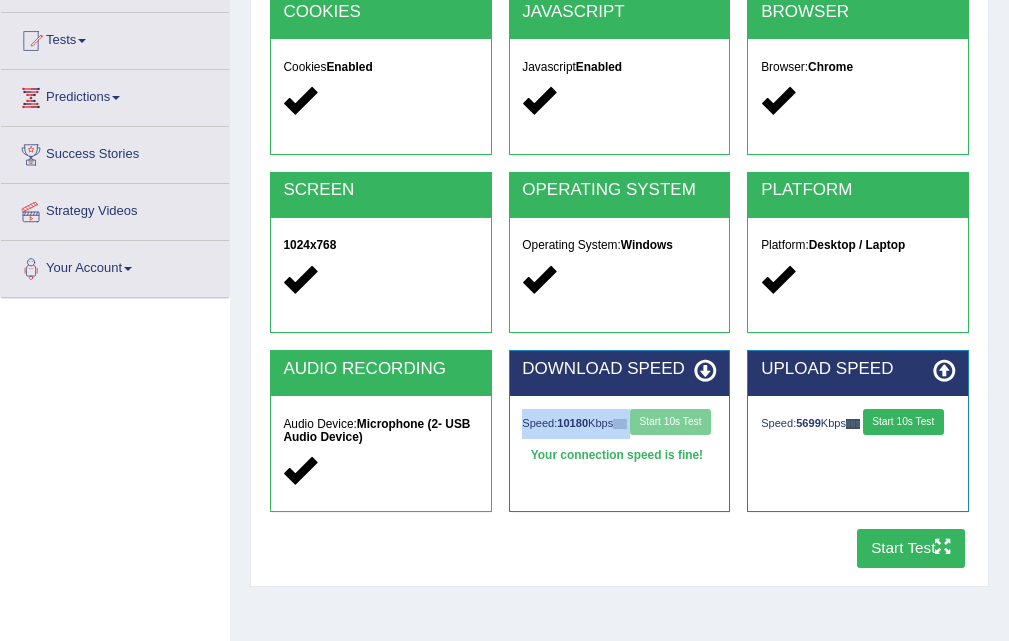 click on "Start 10s Test" at bounding box center [903, 422] 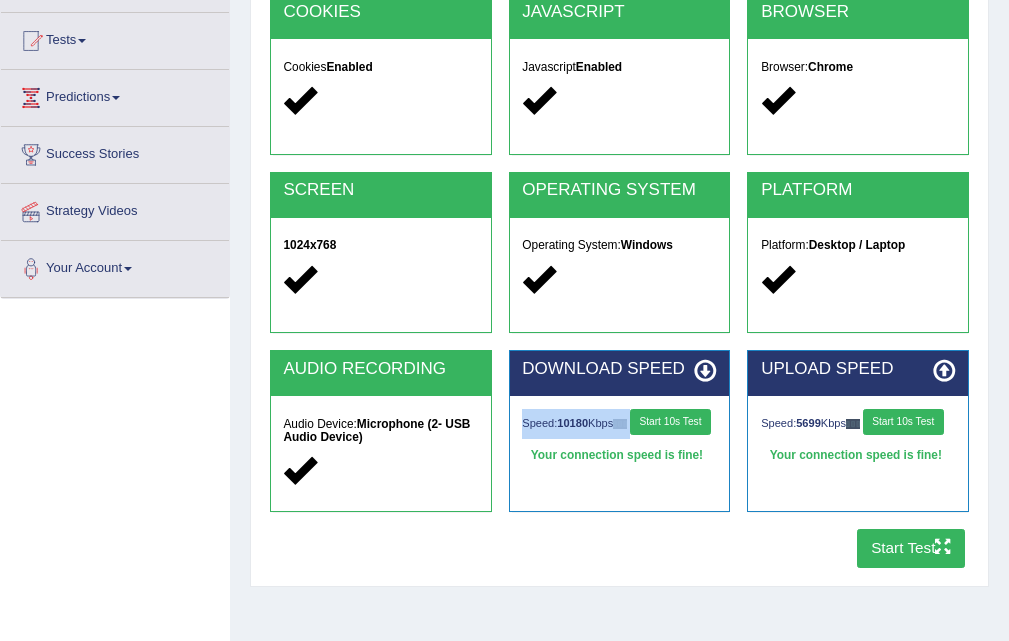 click on "Start Test" at bounding box center [911, 548] 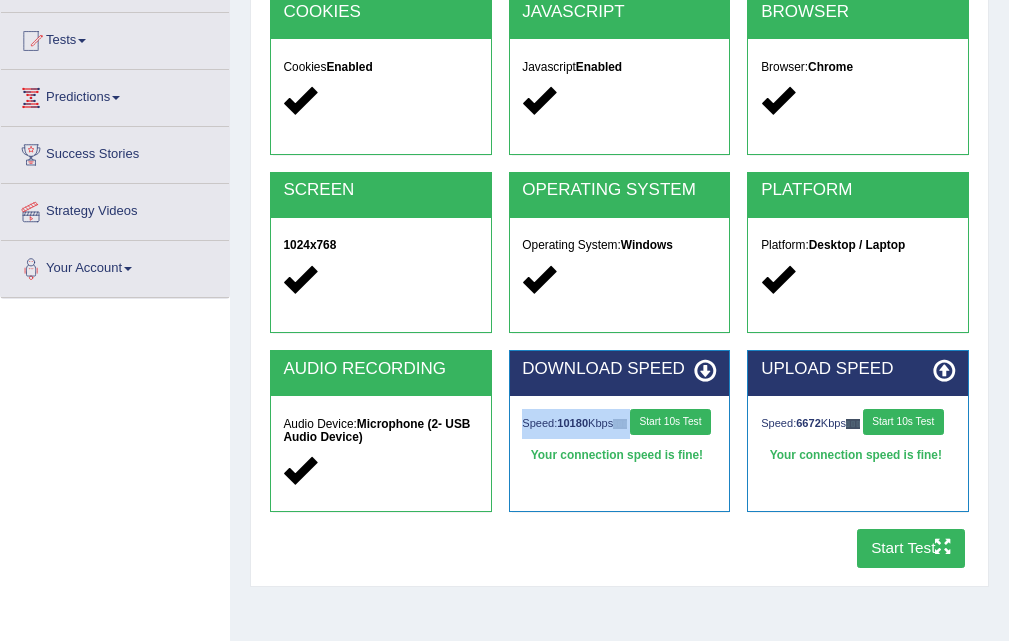 click on "Start Test" at bounding box center (911, 548) 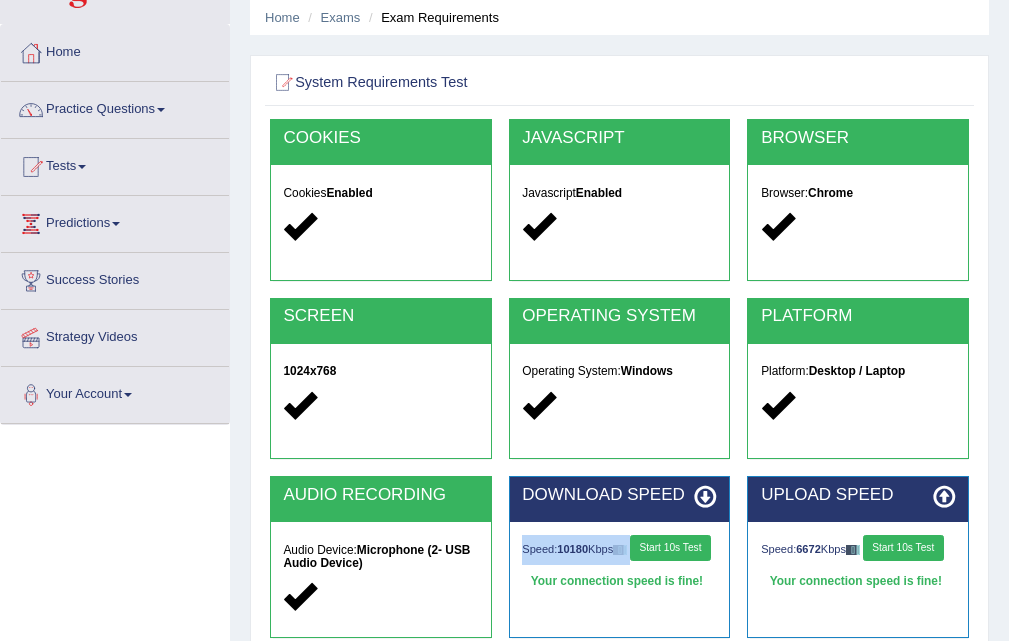 scroll, scrollTop: 0, scrollLeft: 0, axis: both 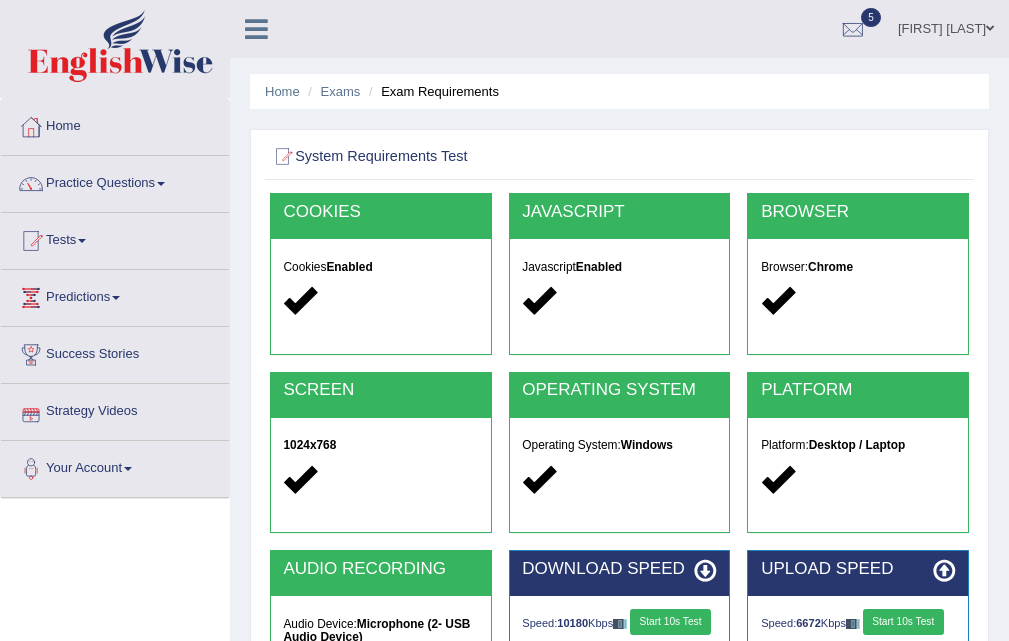 click on "Home
Exams
Exam Requirements" at bounding box center (619, 91) 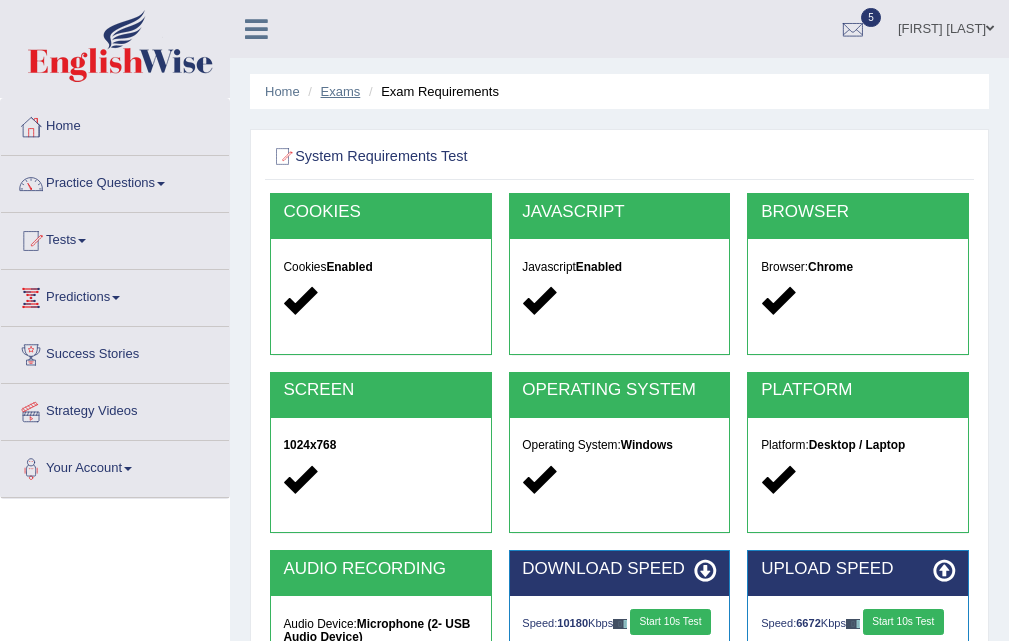 click on "Exams" at bounding box center [341, 91] 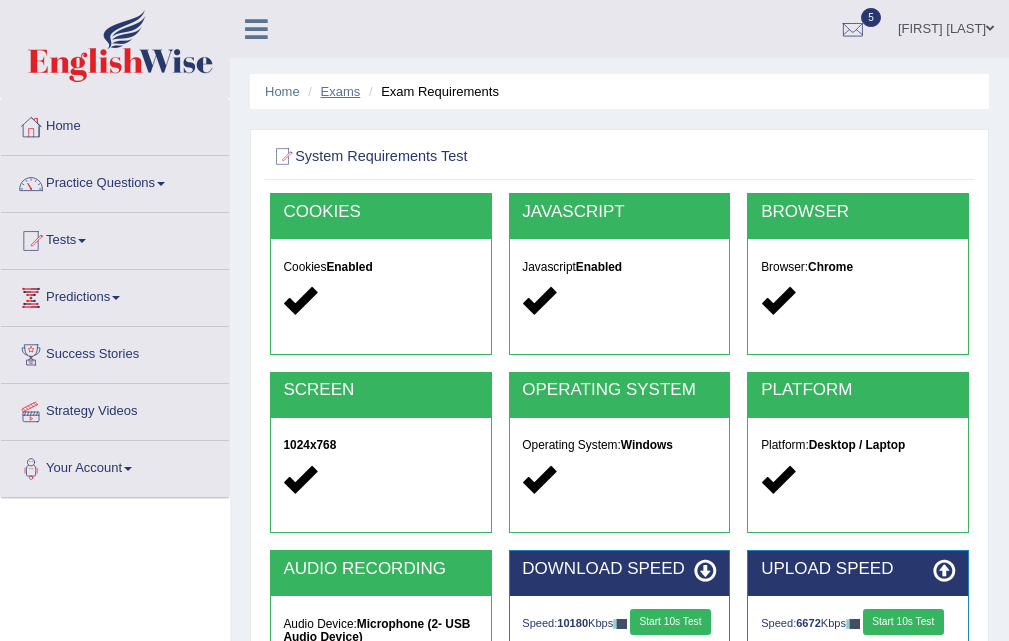 click on "Exams" at bounding box center [341, 91] 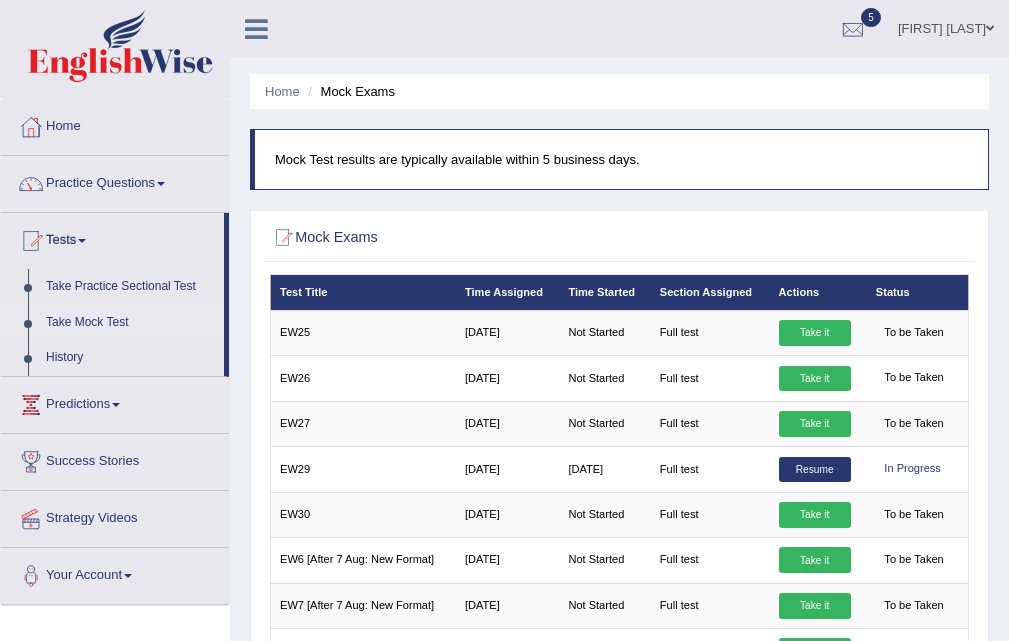 scroll, scrollTop: 0, scrollLeft: 0, axis: both 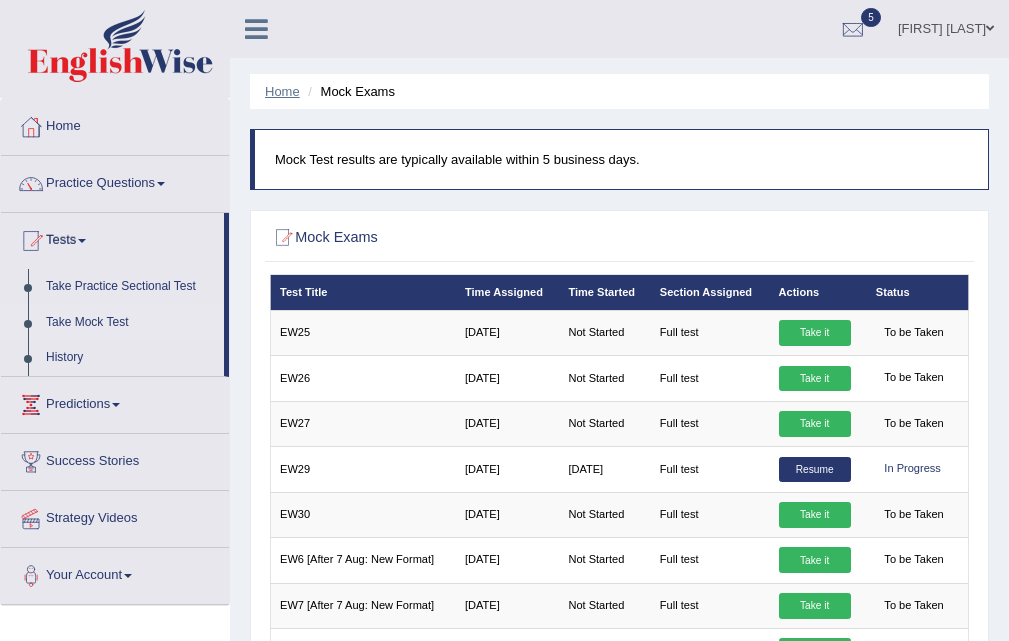 click on "Home" at bounding box center [282, 91] 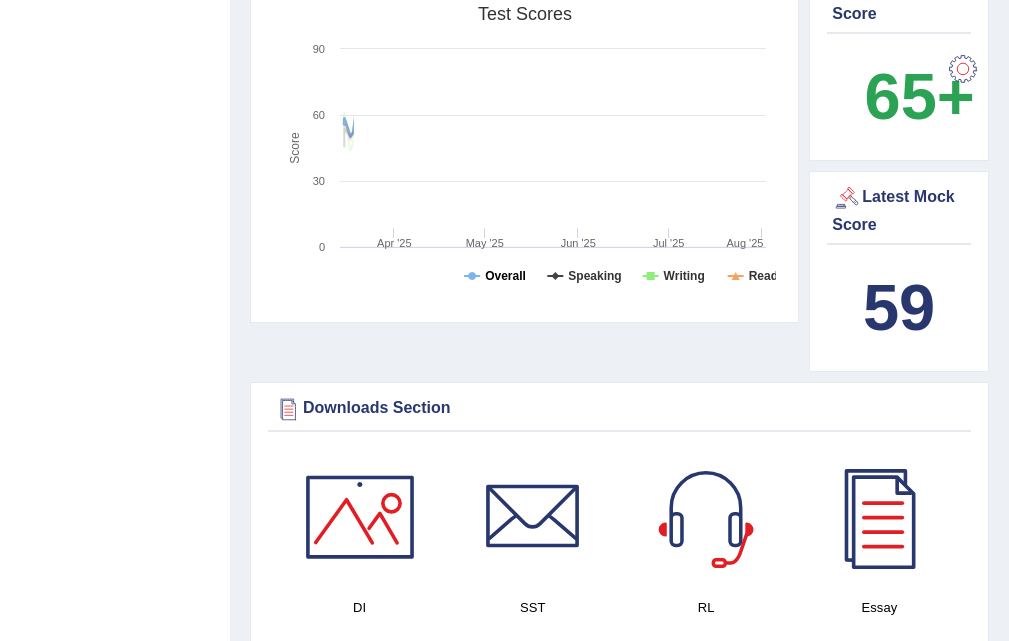 scroll, scrollTop: 793, scrollLeft: 0, axis: vertical 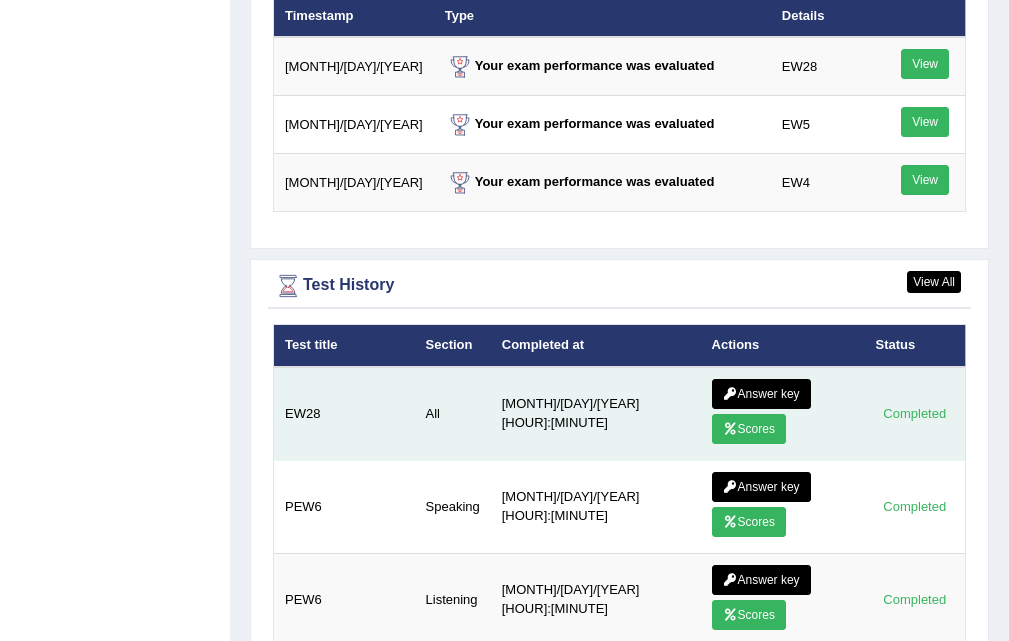 click on "Scores" at bounding box center (749, 429) 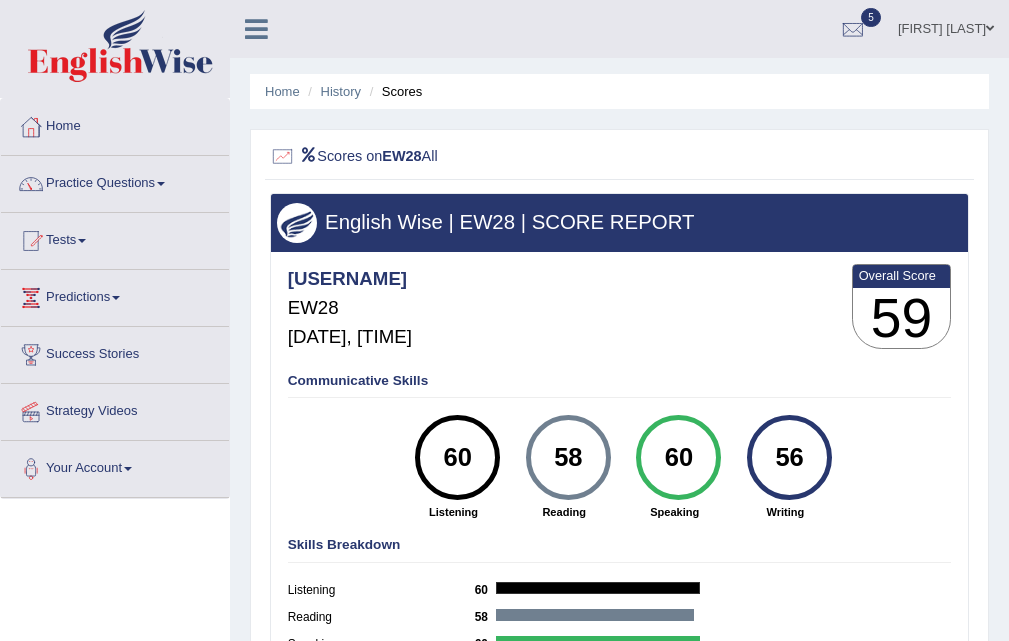 scroll, scrollTop: 0, scrollLeft: 0, axis: both 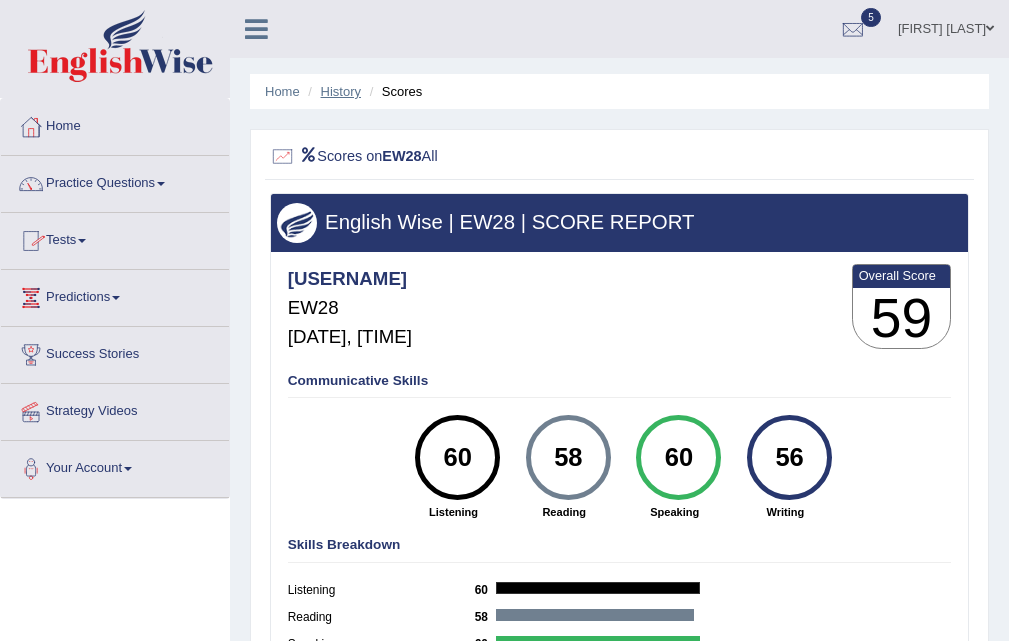 click on "History" at bounding box center [341, 91] 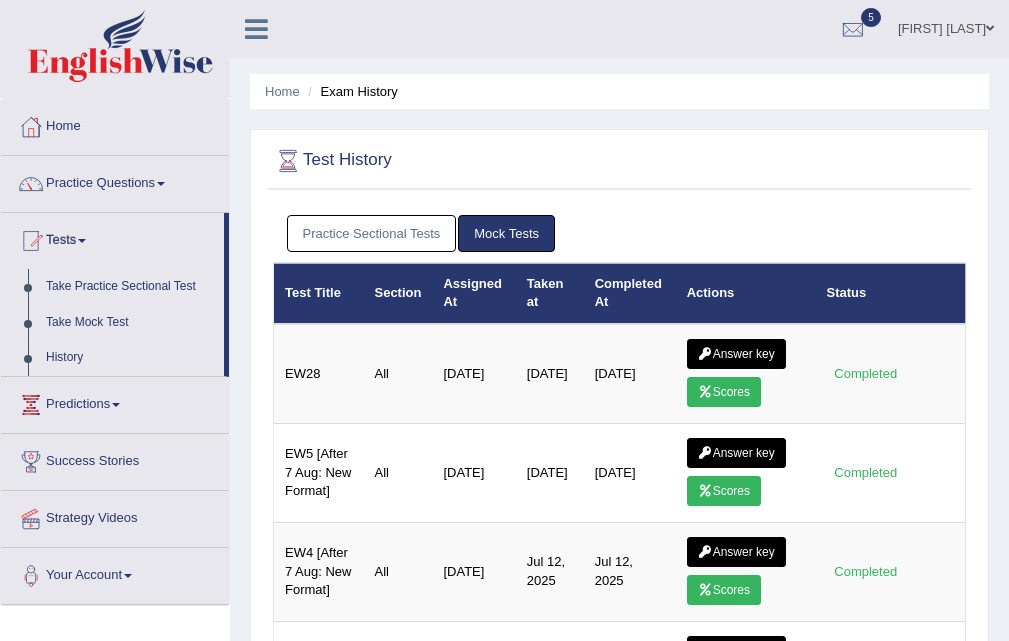 scroll, scrollTop: 0, scrollLeft: 0, axis: both 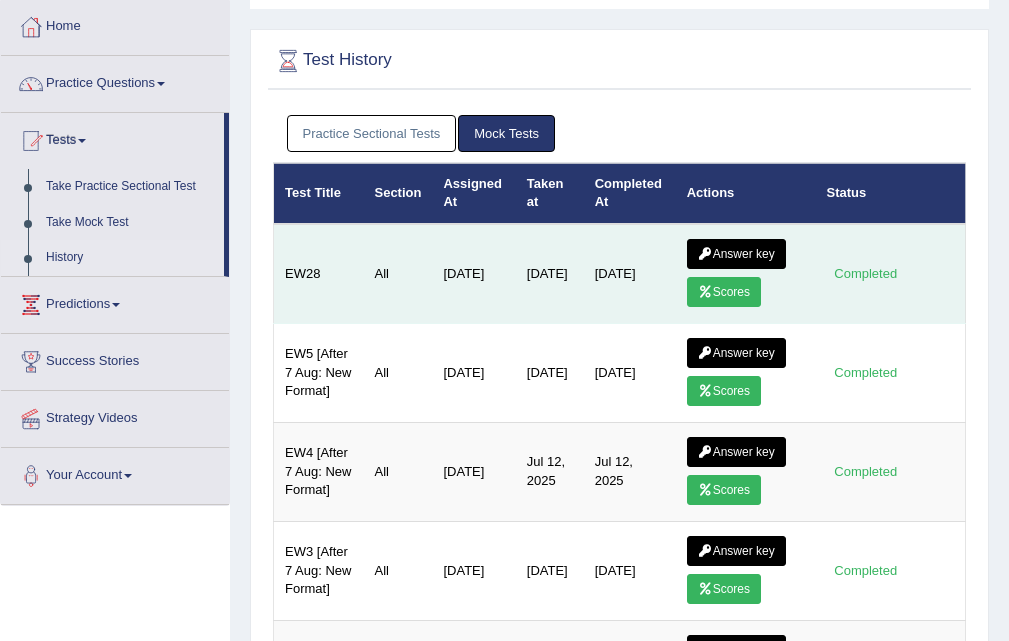 click on "Answer key" at bounding box center [736, 254] 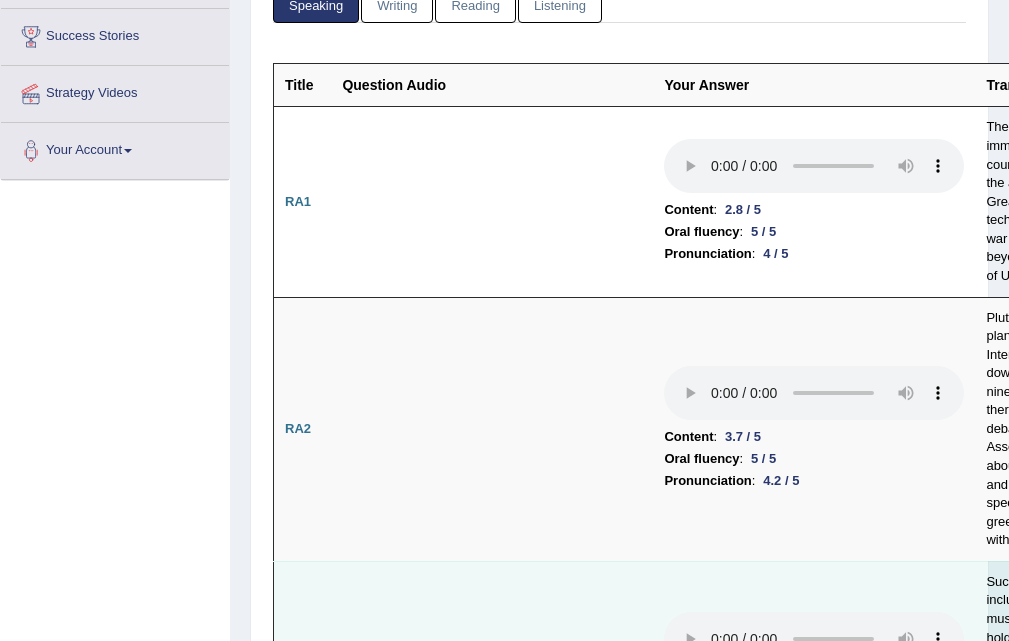 scroll, scrollTop: 429, scrollLeft: 0, axis: vertical 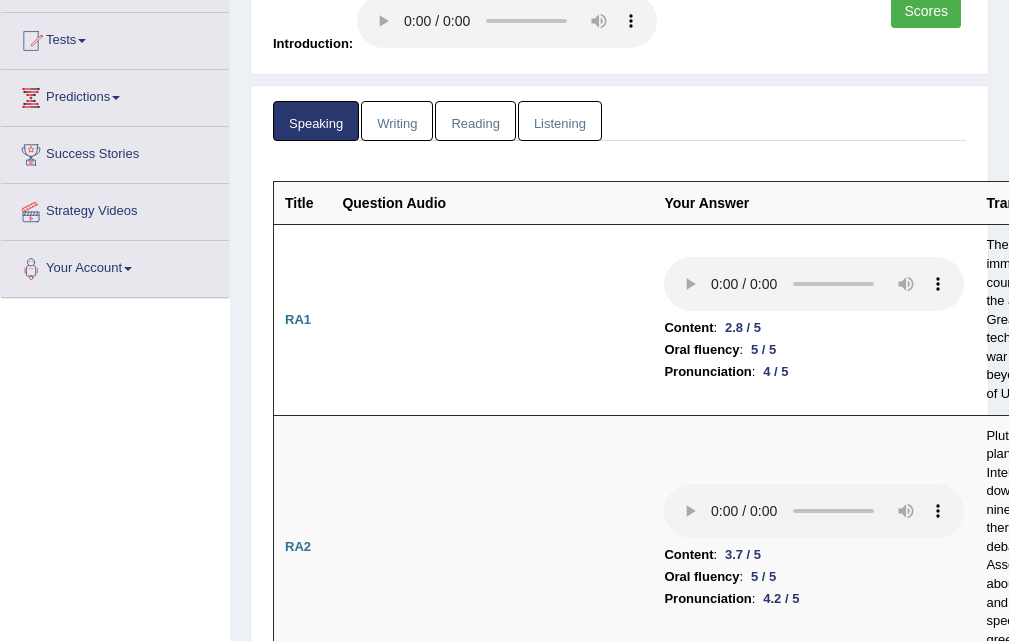 click on "Reading" at bounding box center (475, 121) 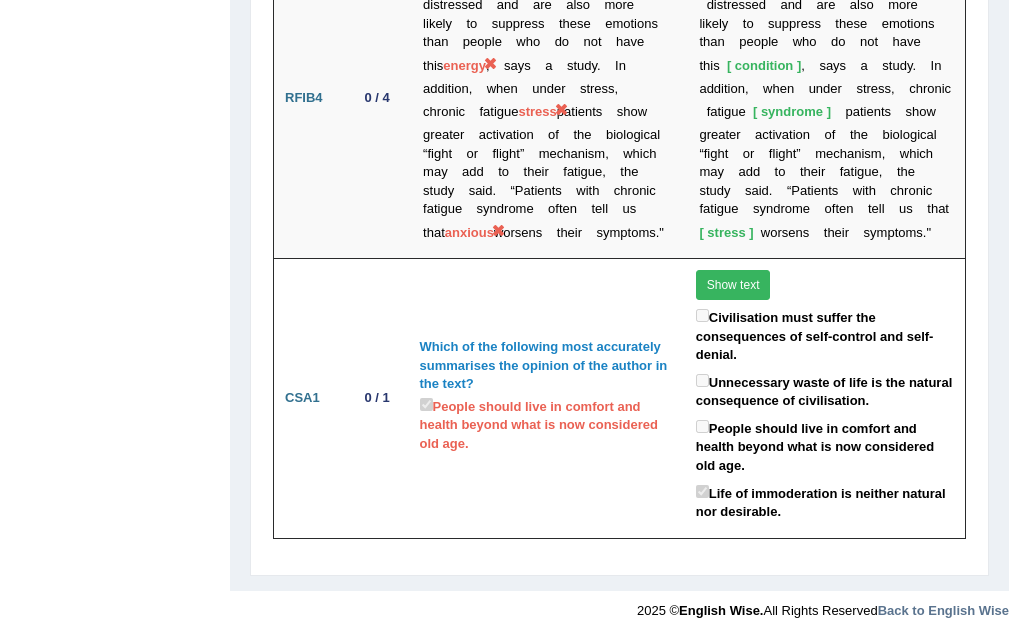 scroll, scrollTop: 5635, scrollLeft: 0, axis: vertical 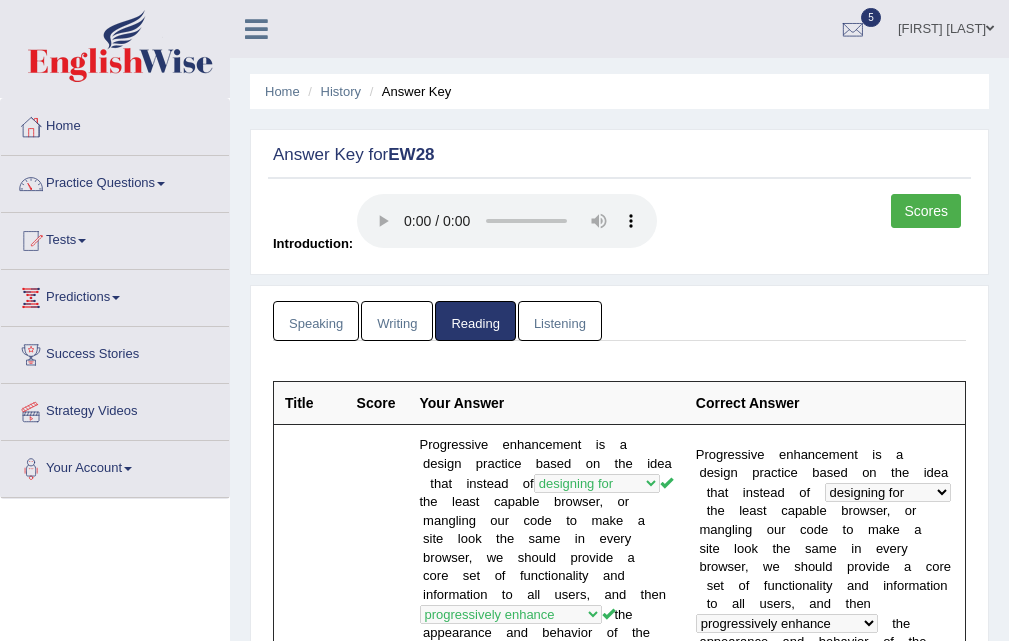 click on "Scores" at bounding box center [926, 211] 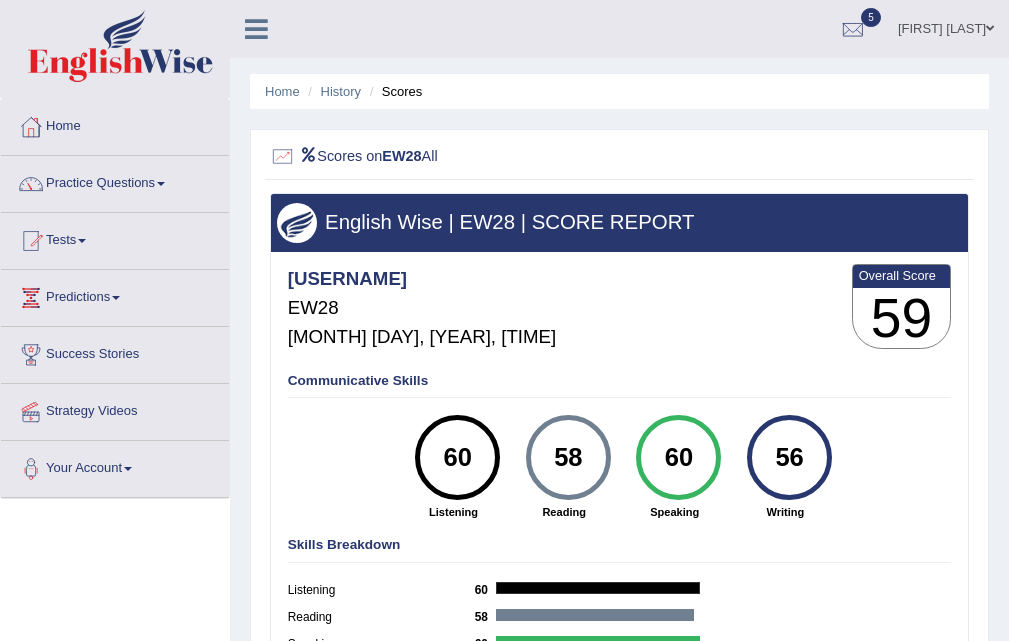 scroll, scrollTop: 0, scrollLeft: 0, axis: both 